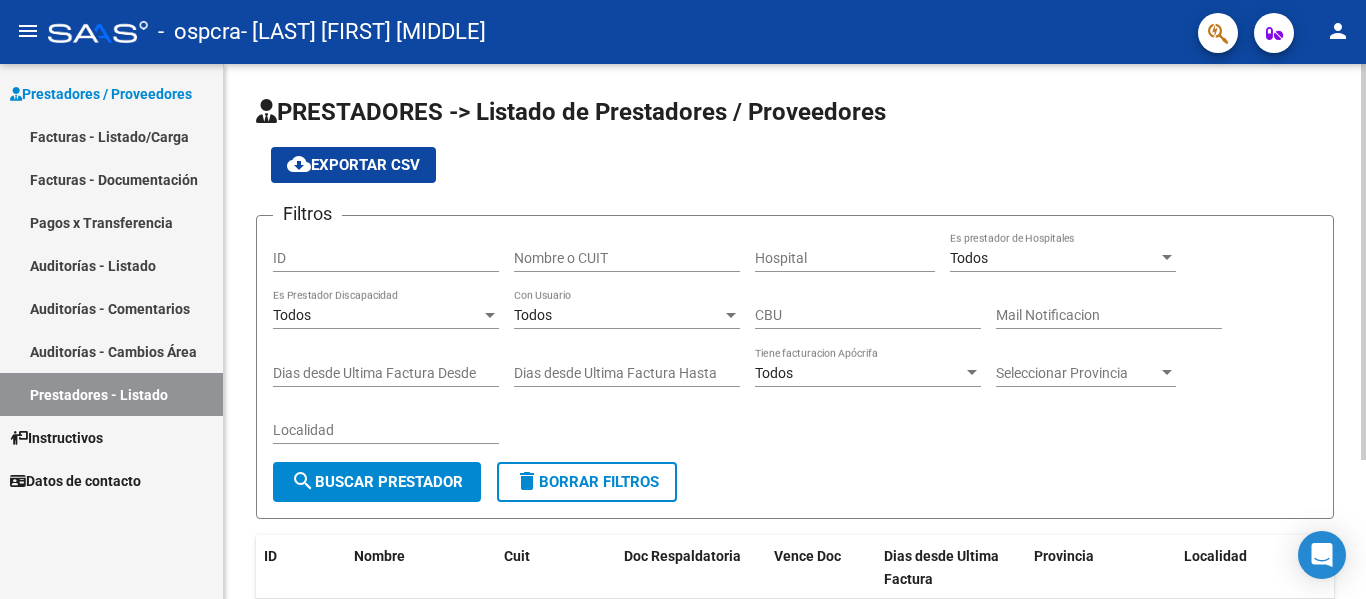 scroll, scrollTop: 0, scrollLeft: 0, axis: both 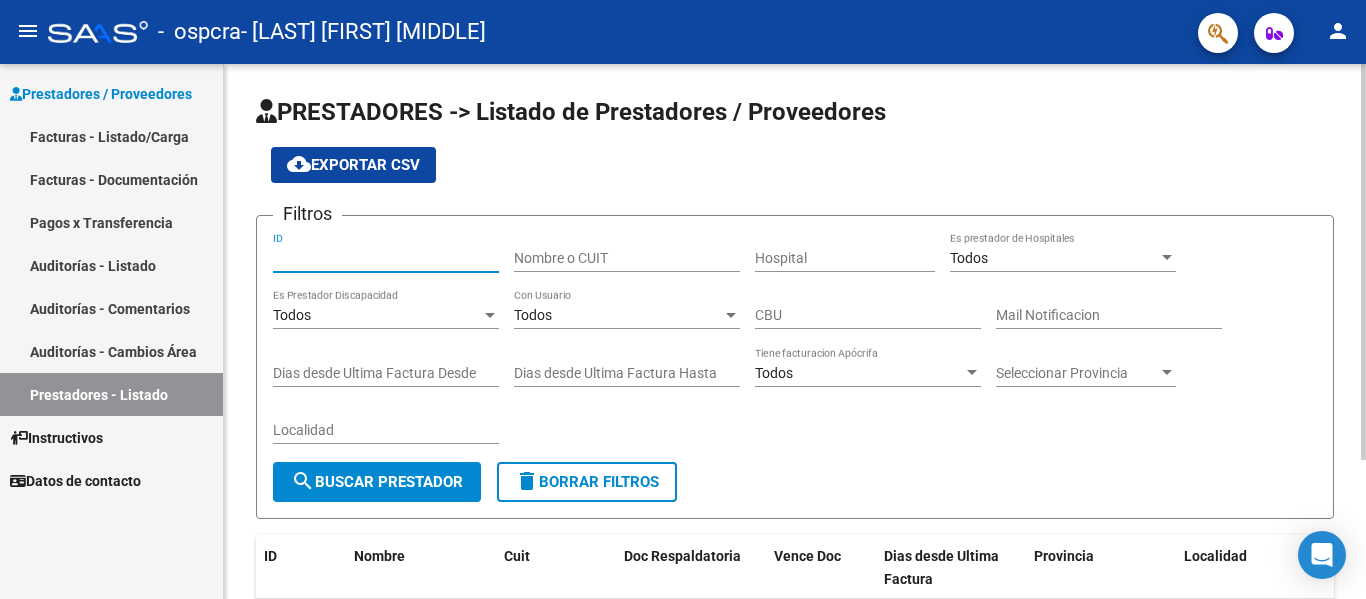 click on "ID" at bounding box center (386, 258) 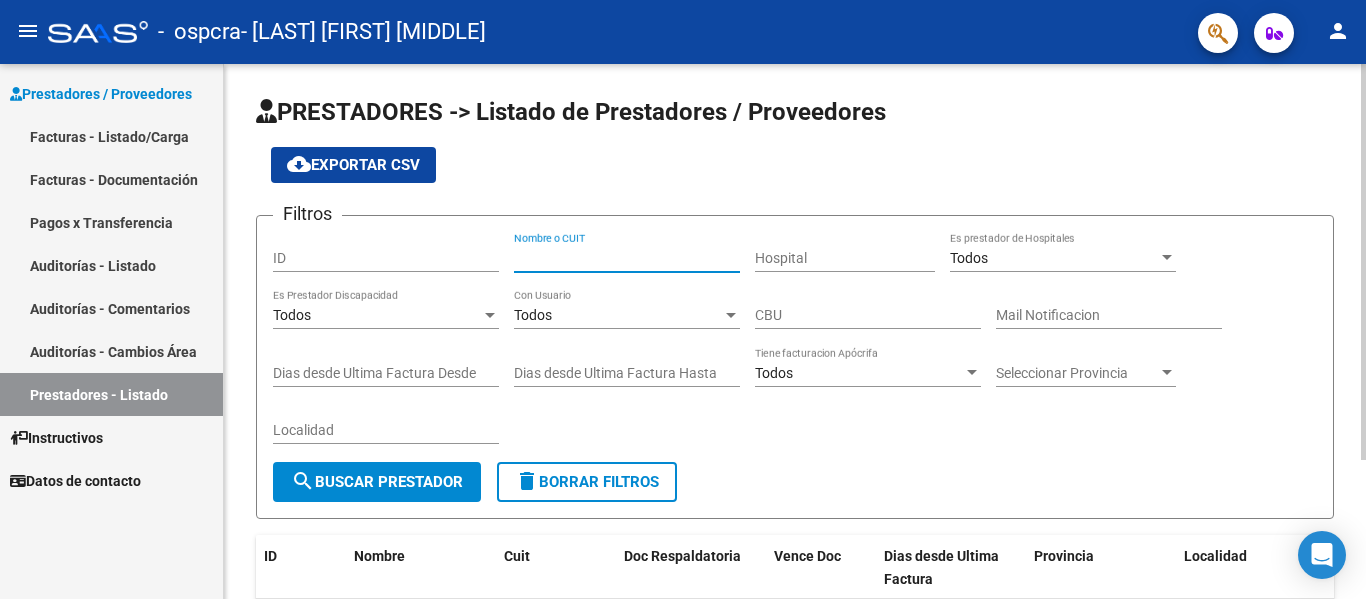click on "search  Buscar Prestador" 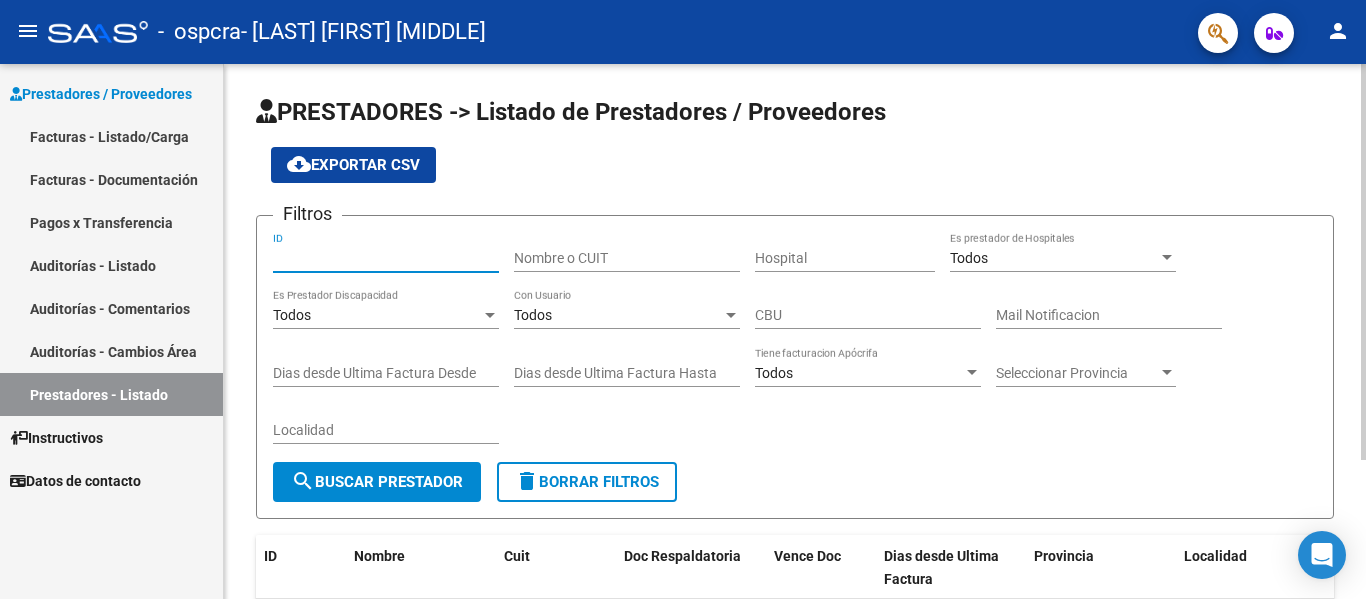 click on "ID" at bounding box center [386, 258] 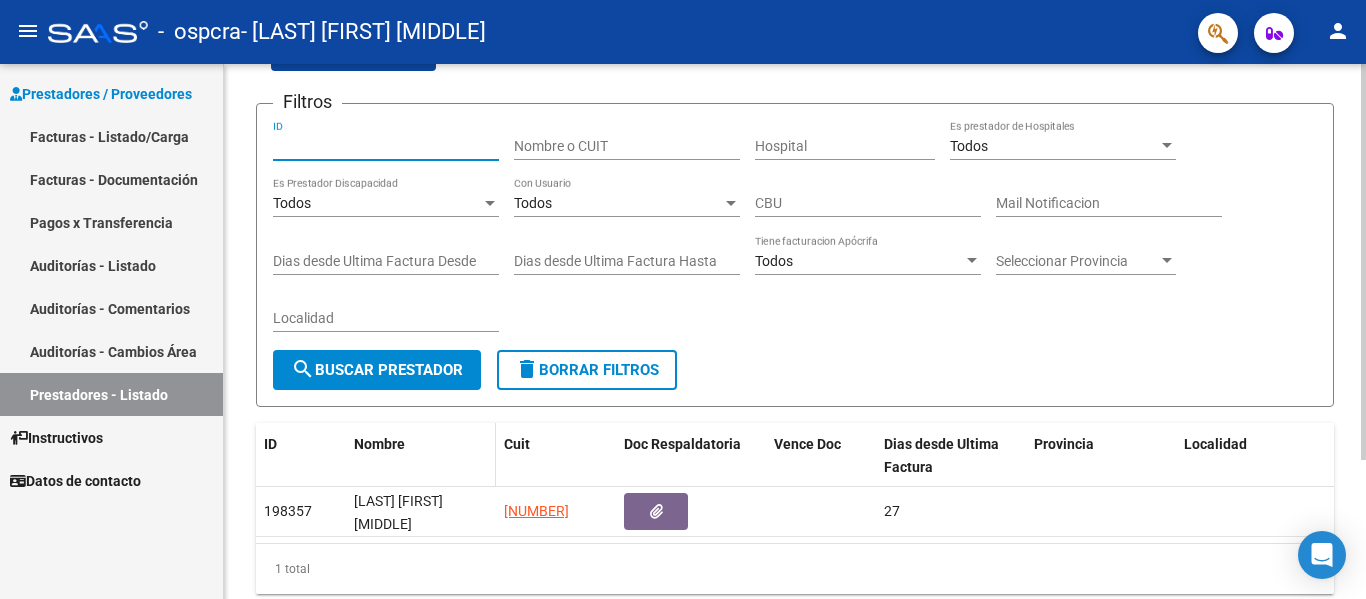 scroll, scrollTop: 187, scrollLeft: 0, axis: vertical 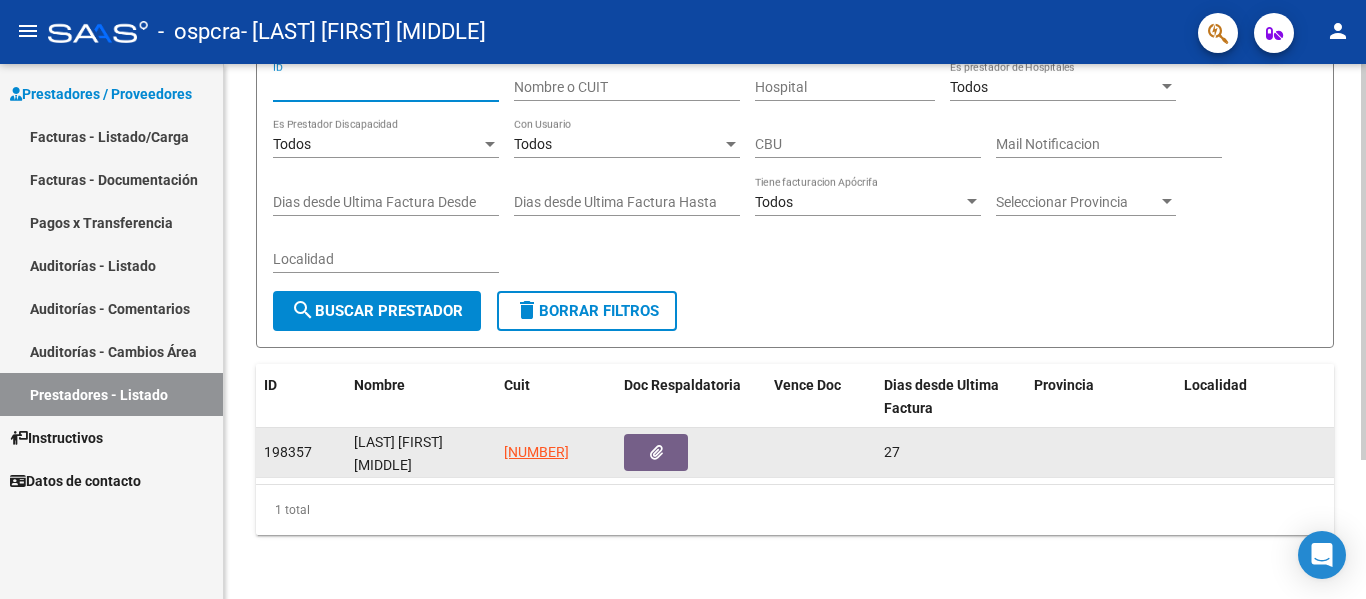 click on "198357" 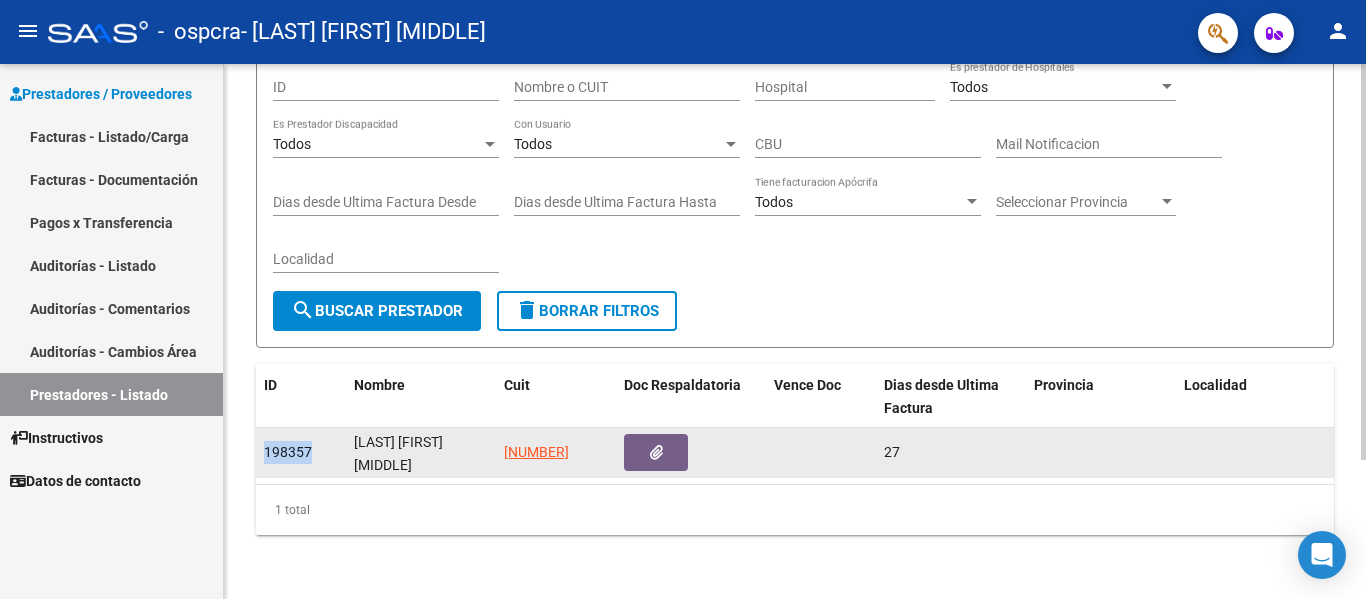 click on "198357" 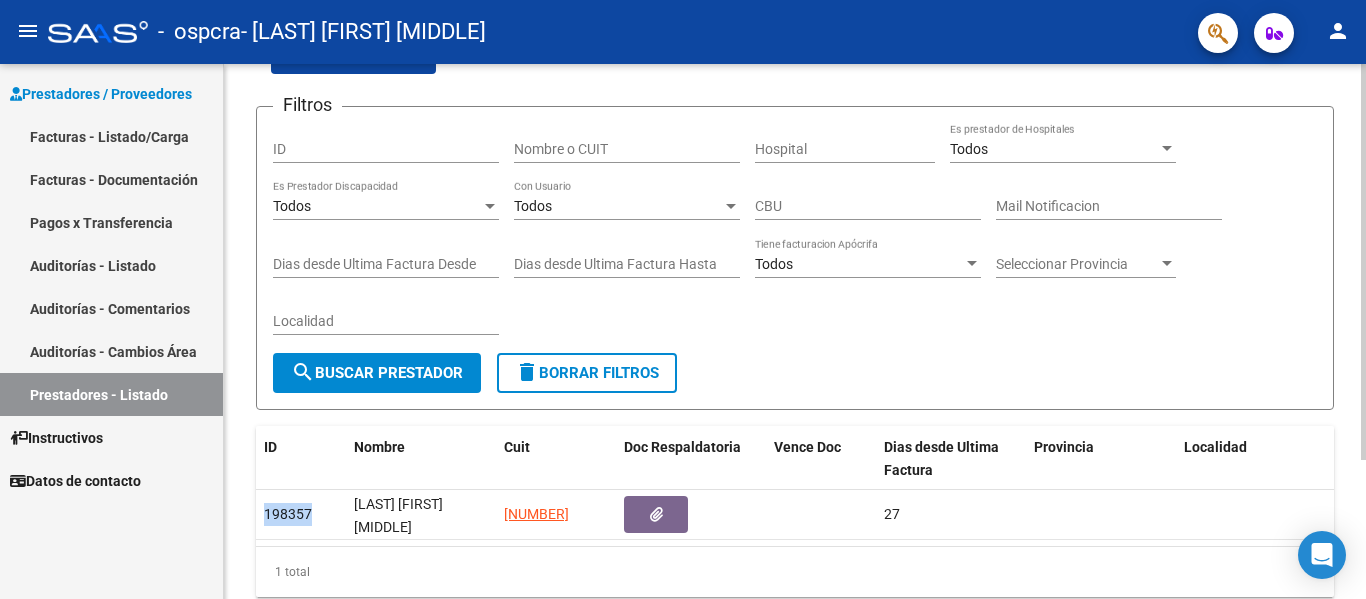 scroll, scrollTop: 0, scrollLeft: 0, axis: both 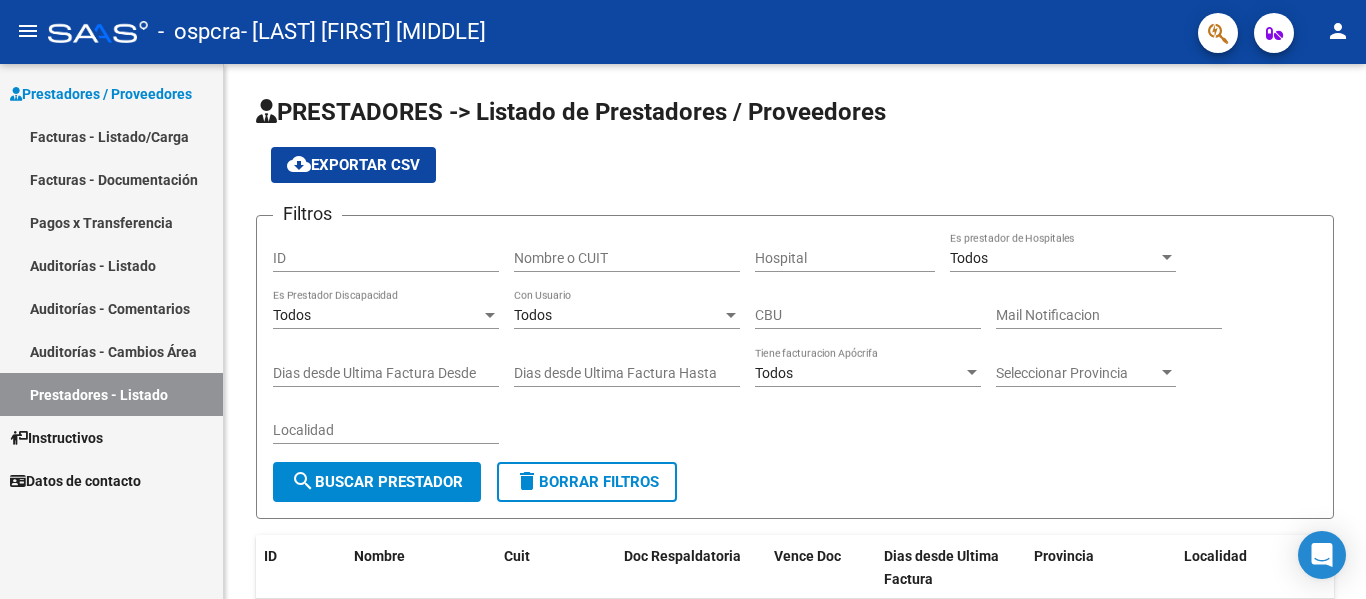 click on "Facturas - Listado/Carga" at bounding box center (111, 136) 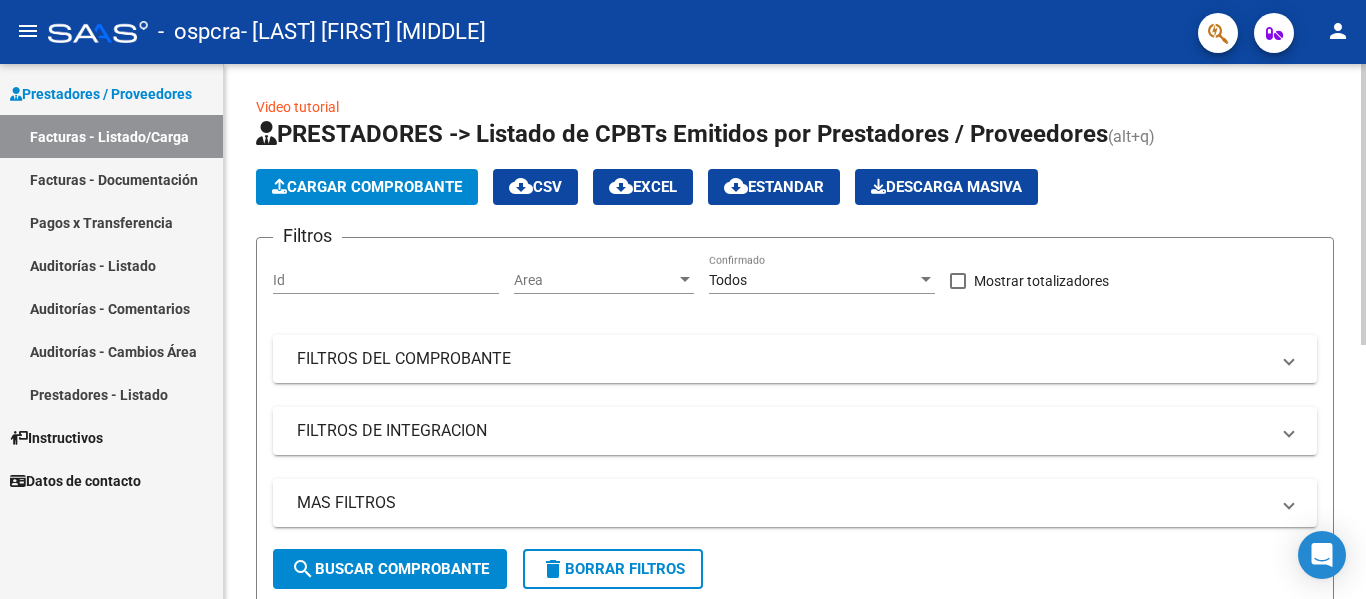 click on "Id" at bounding box center [386, 280] 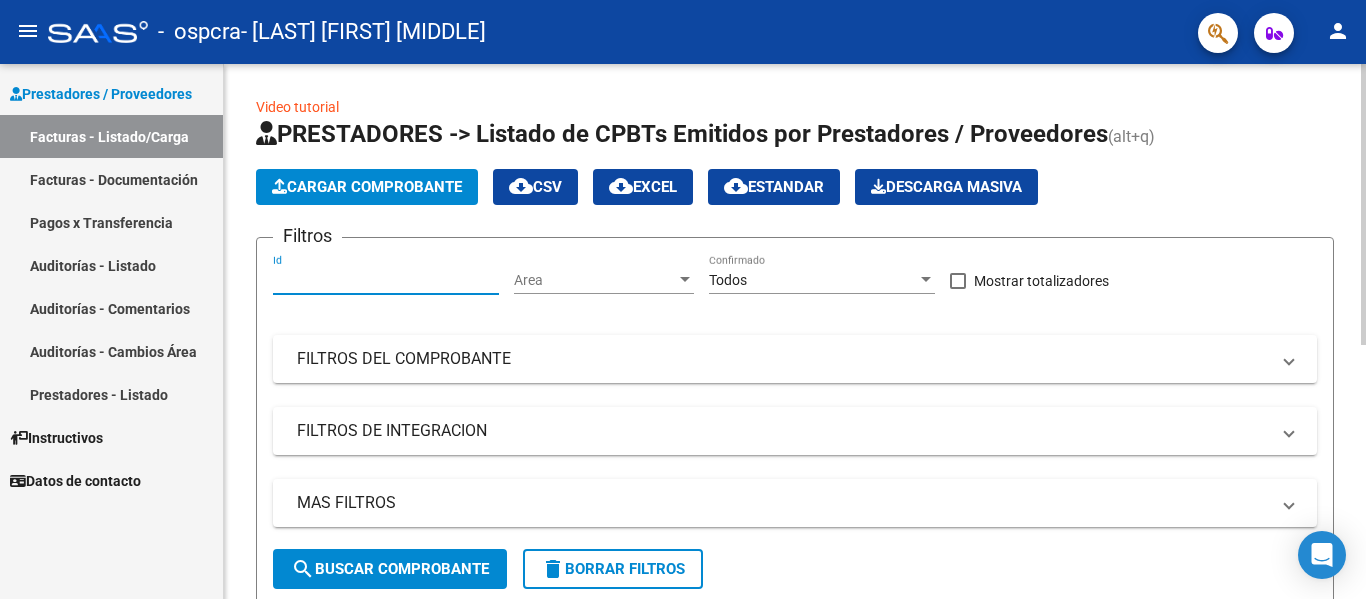 paste on "198357" 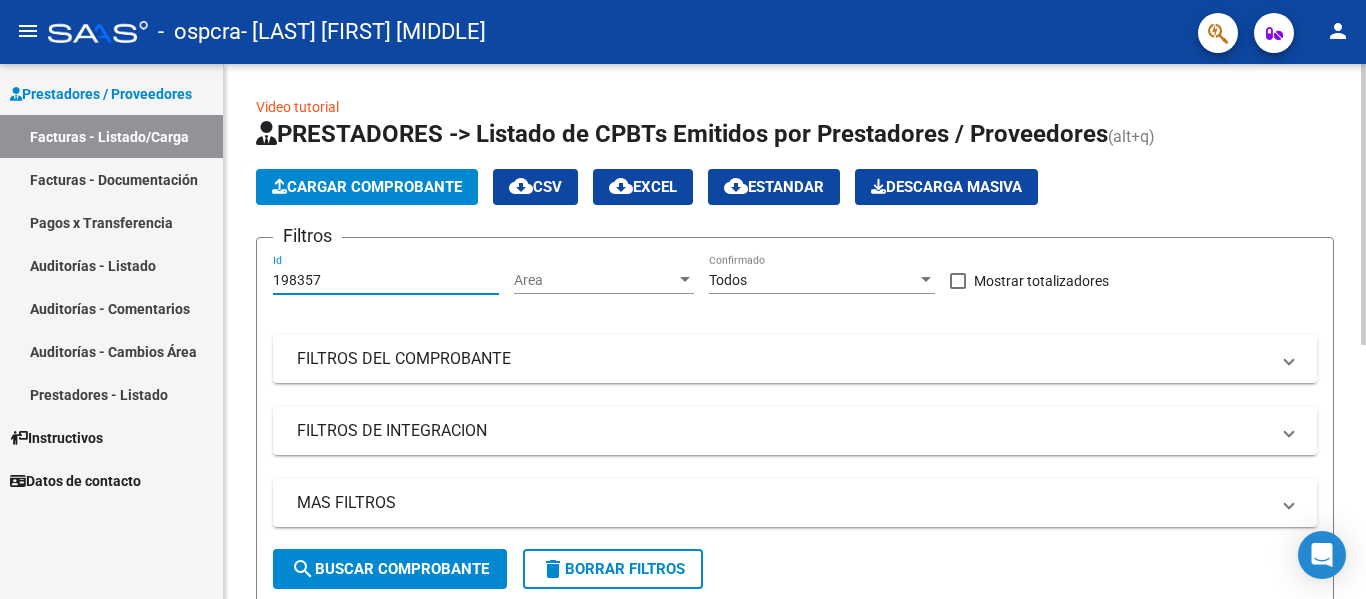 type on "198357" 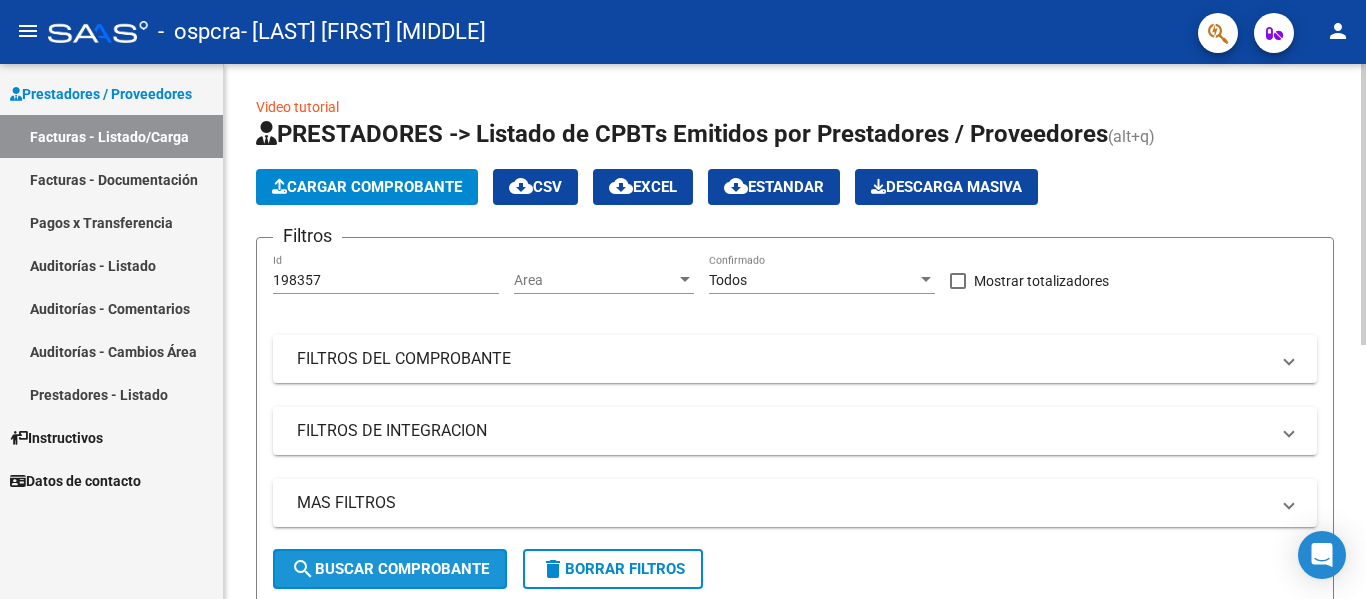 click on "search  Buscar Comprobante" 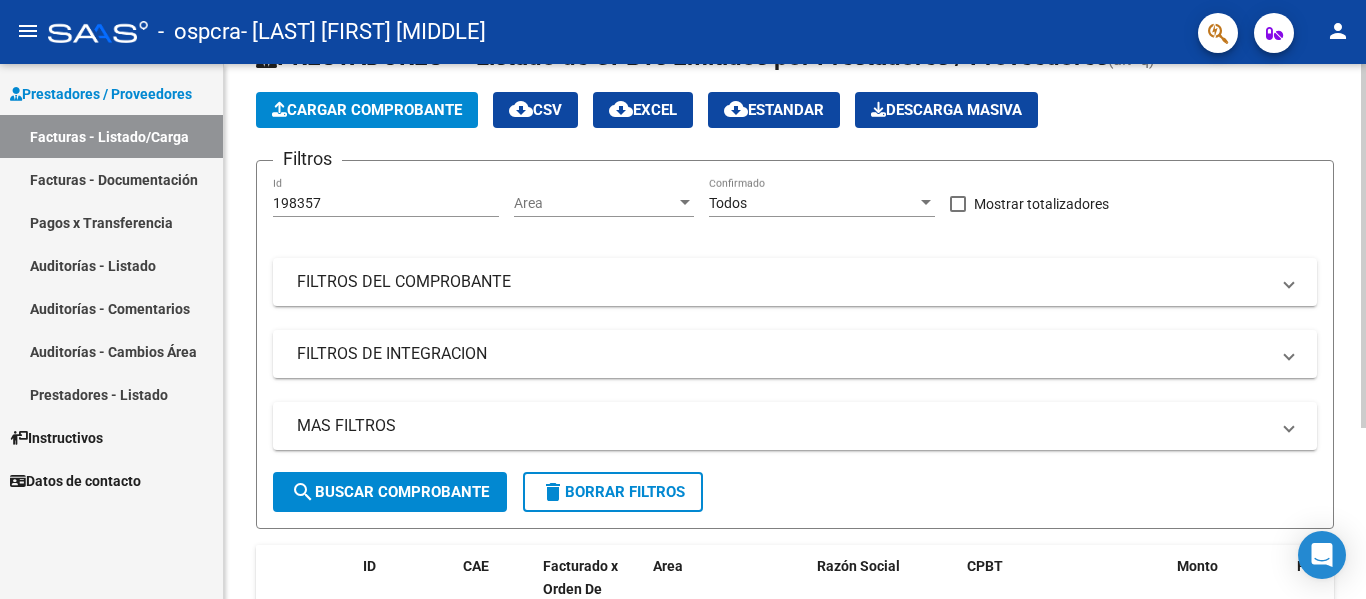 scroll, scrollTop: 0, scrollLeft: 0, axis: both 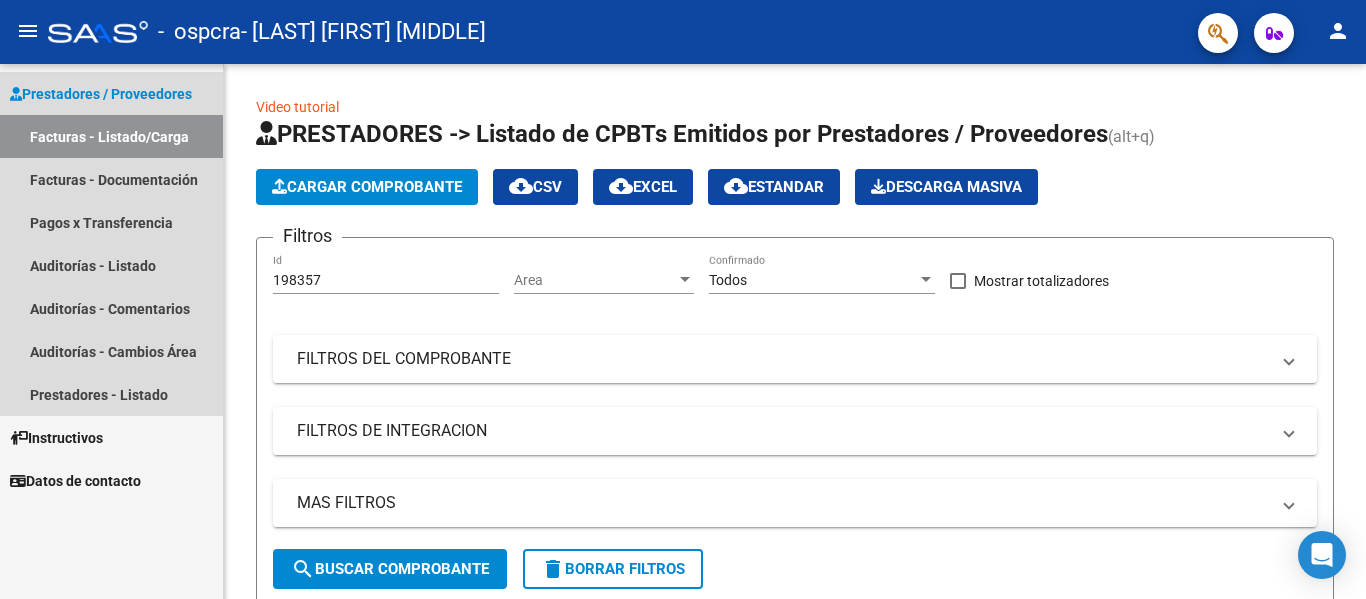 click on "Facturas - Listado/Carga" at bounding box center [111, 136] 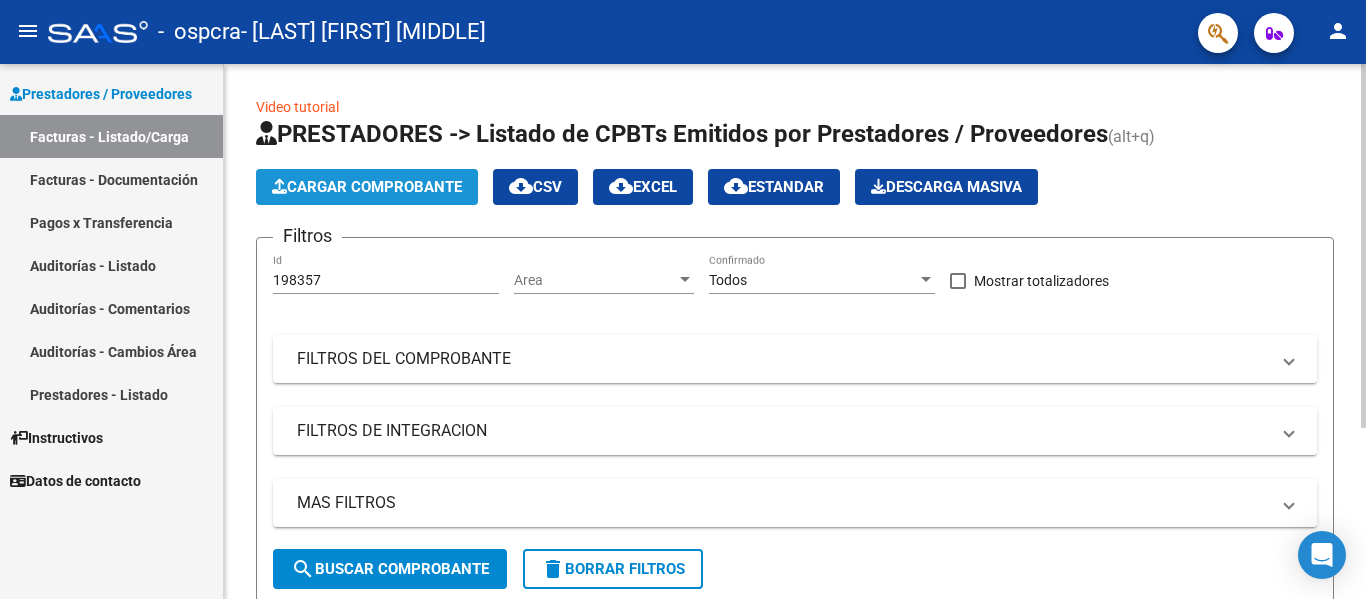 click on "Cargar Comprobante" 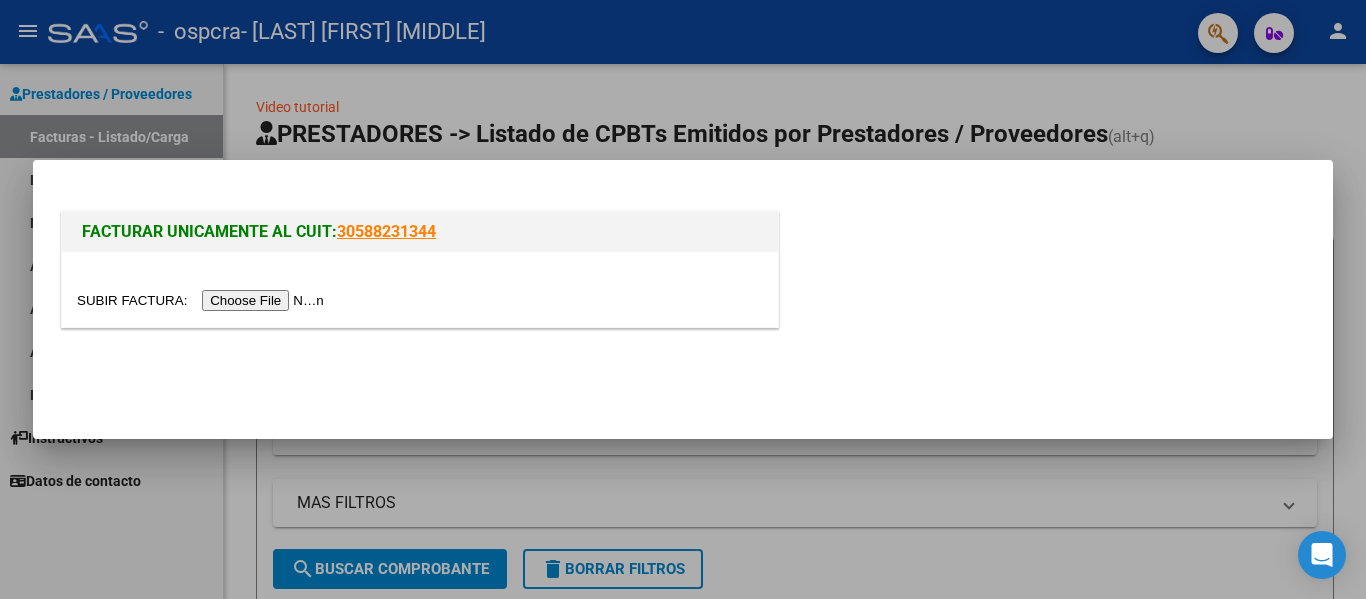 click at bounding box center [203, 300] 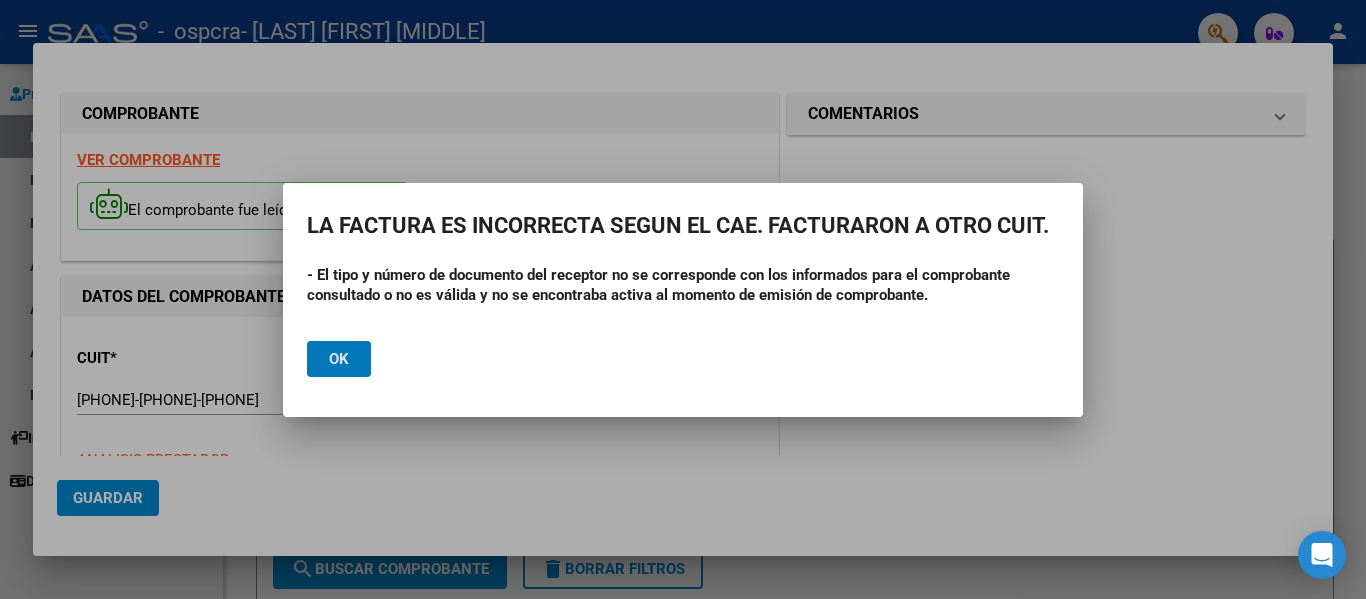 click on "Ok" 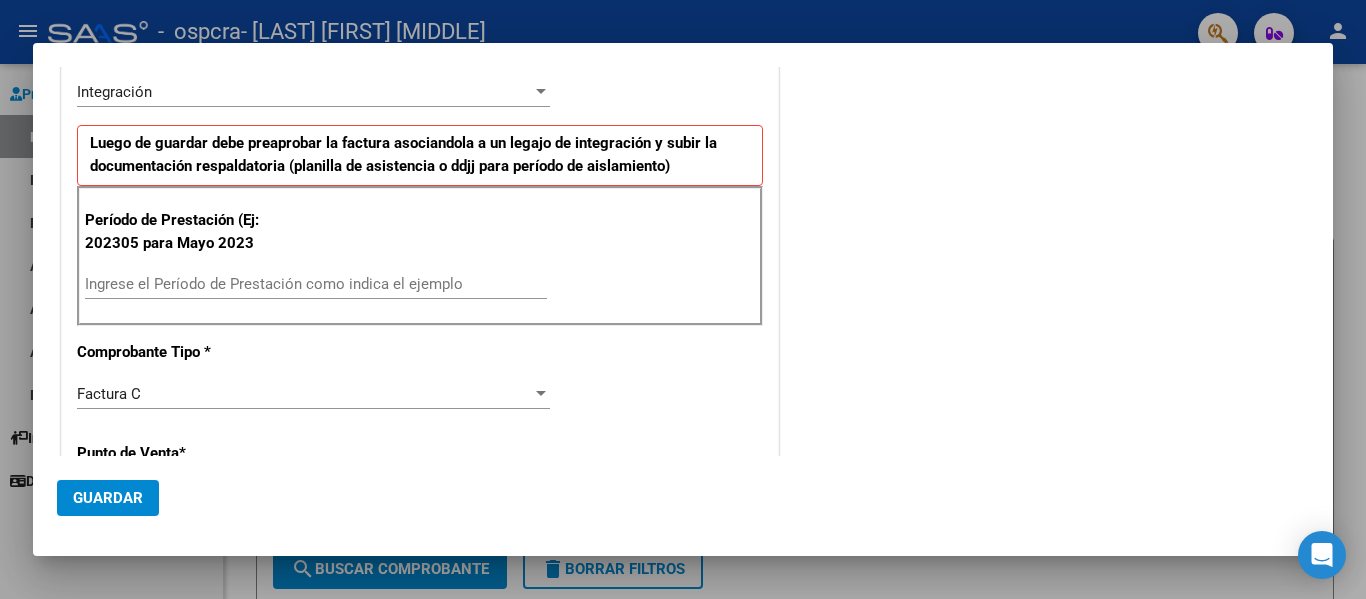 scroll, scrollTop: 500, scrollLeft: 0, axis: vertical 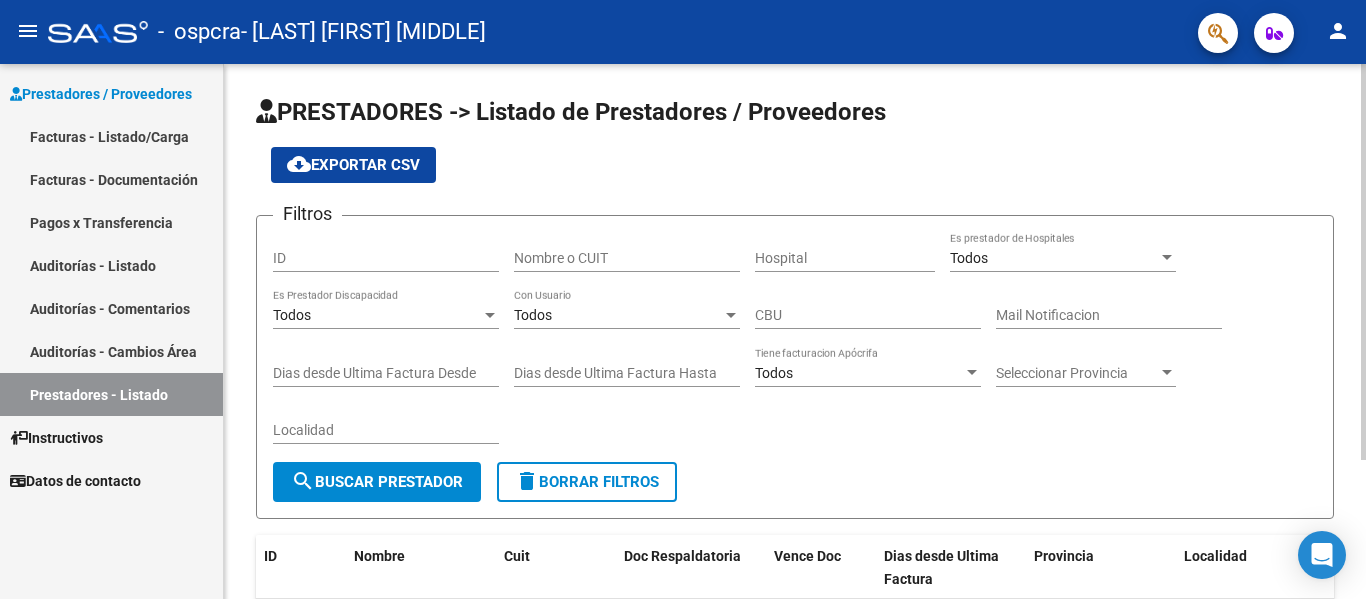 click on "ID" 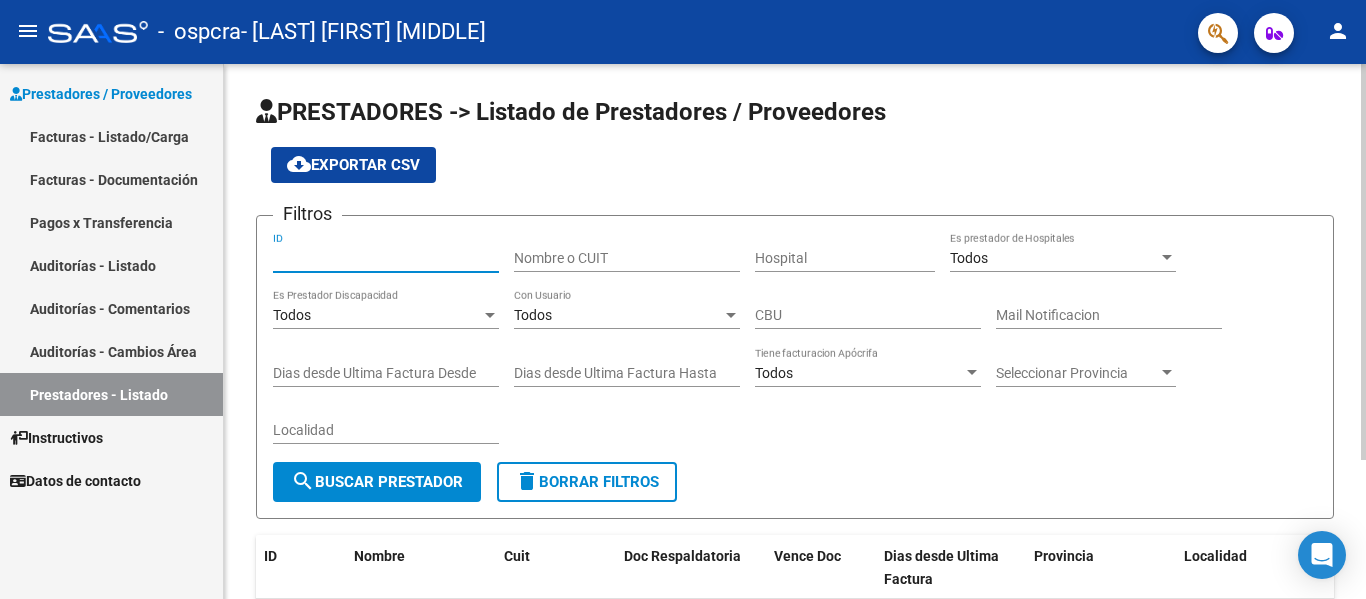 click on "ID" at bounding box center [386, 258] 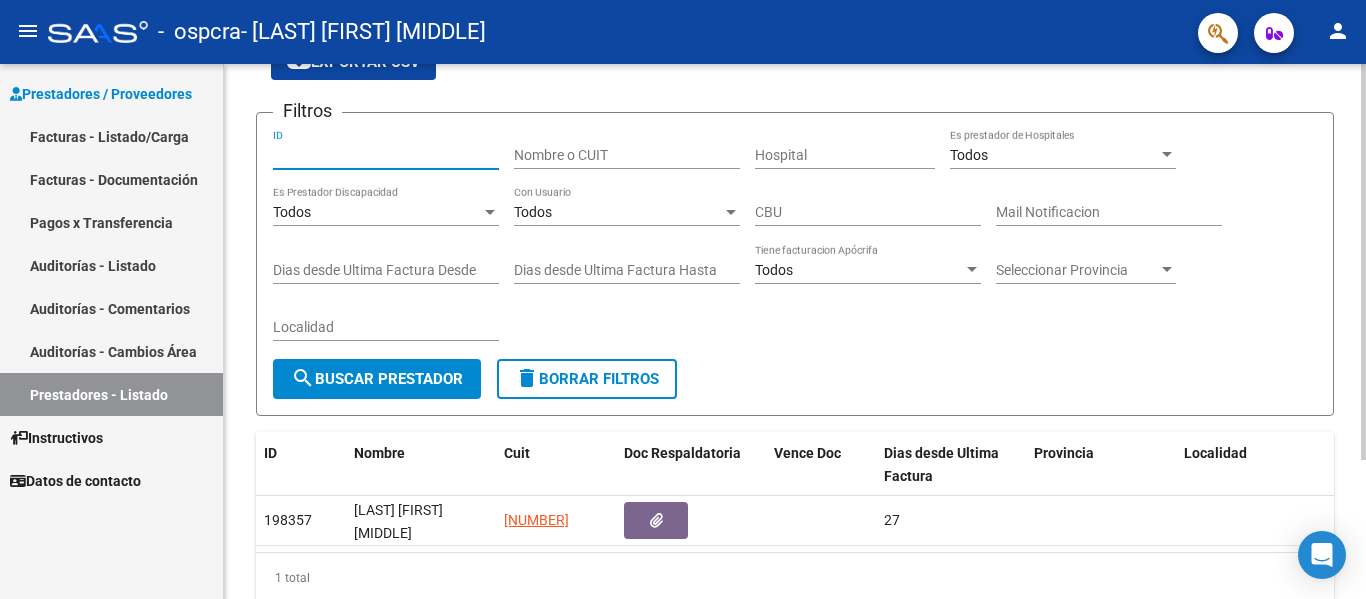 scroll, scrollTop: 0, scrollLeft: 0, axis: both 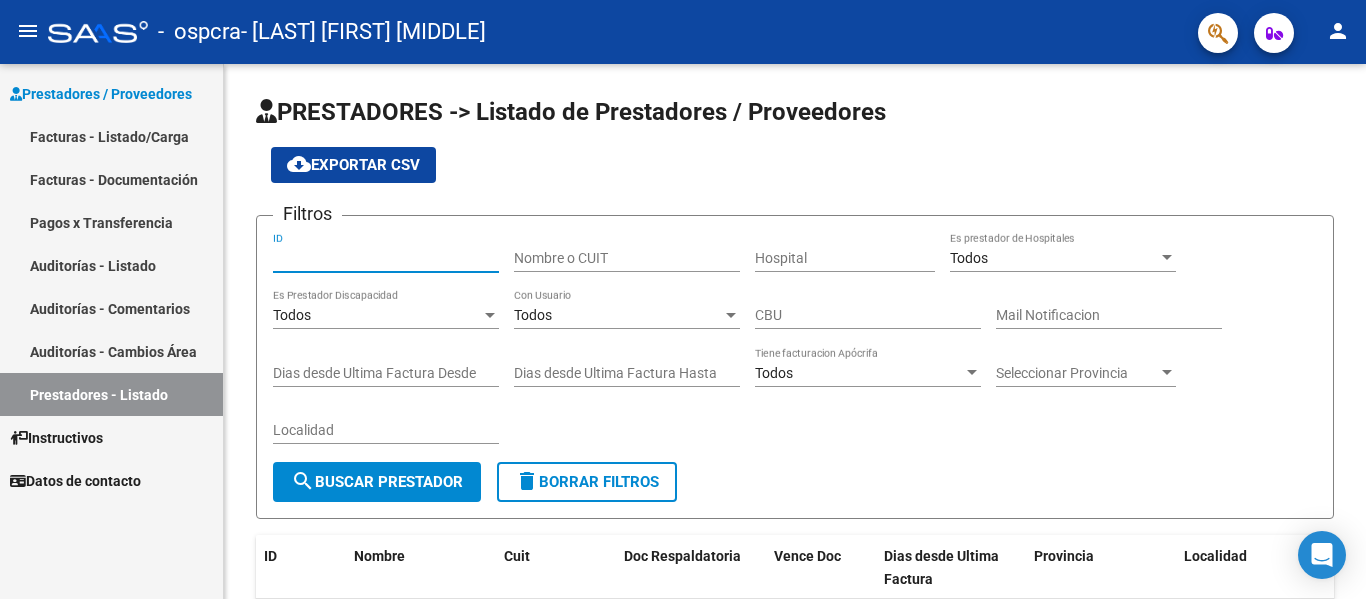 click on "Facturas - Listado/Carga" at bounding box center (111, 136) 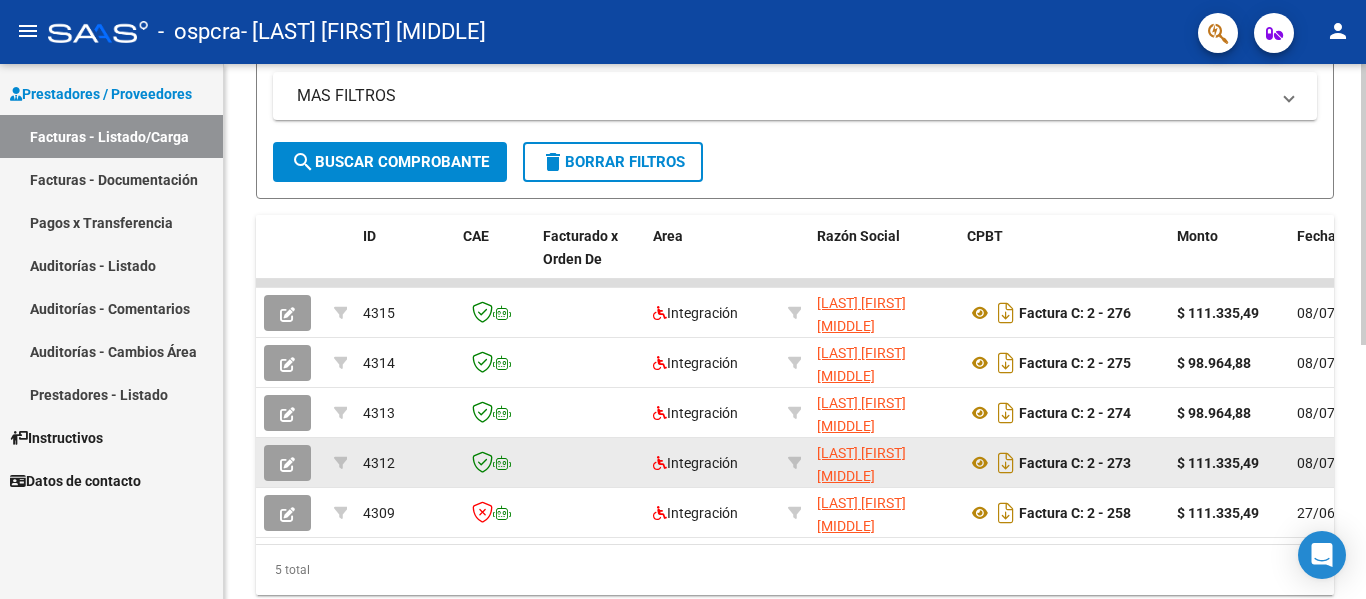 scroll, scrollTop: 0, scrollLeft: 0, axis: both 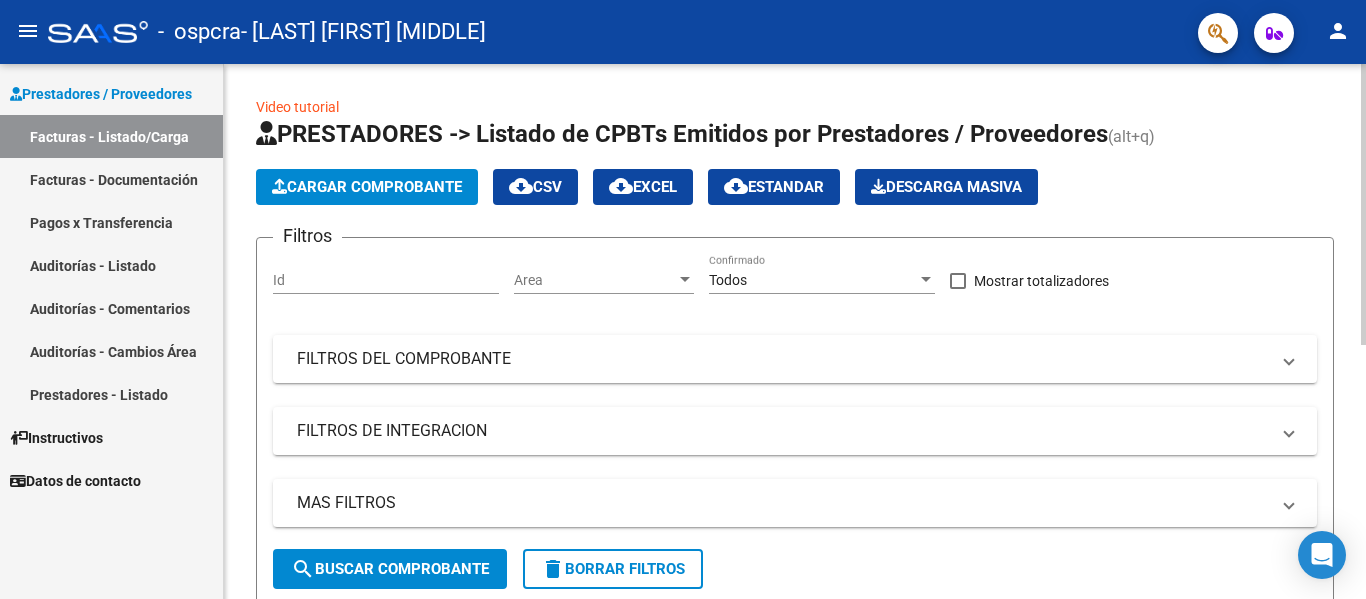 click on "Id" 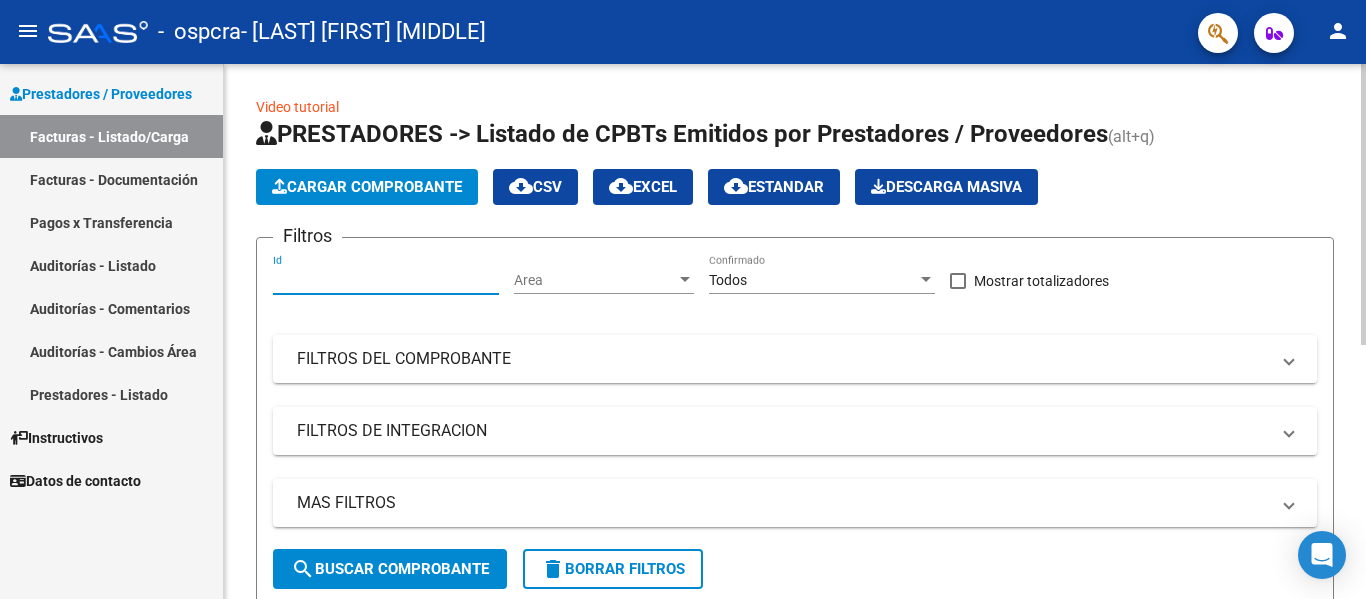 click on "Id" at bounding box center [386, 280] 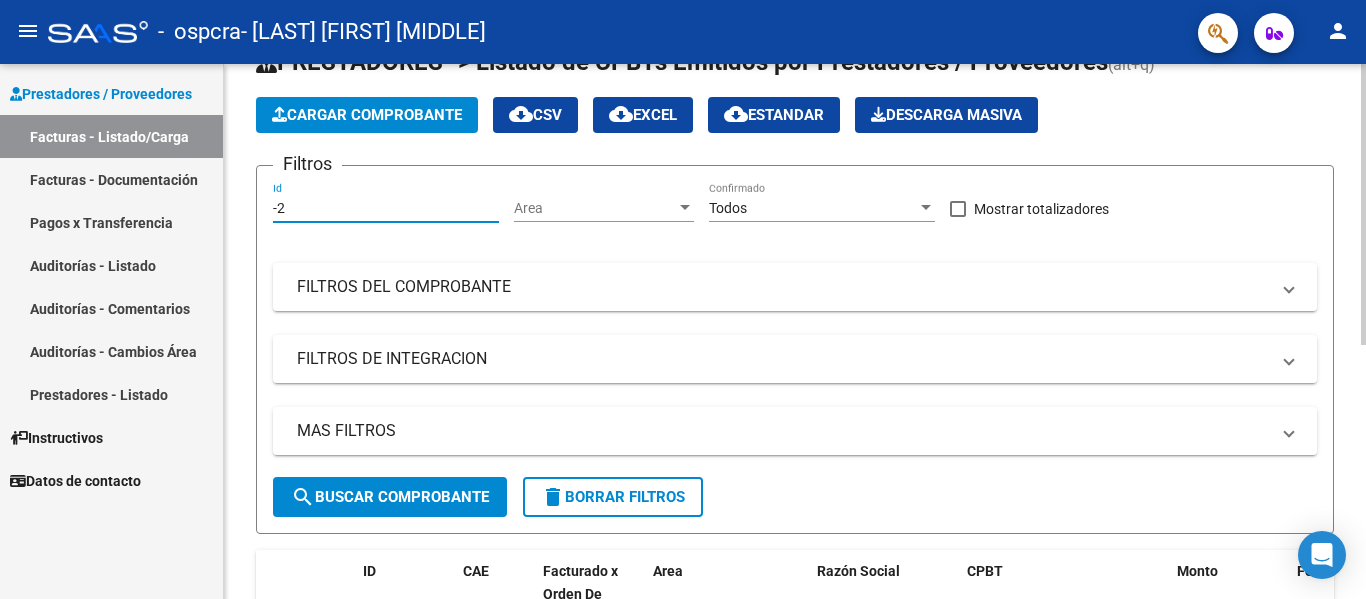 scroll, scrollTop: 0, scrollLeft: 0, axis: both 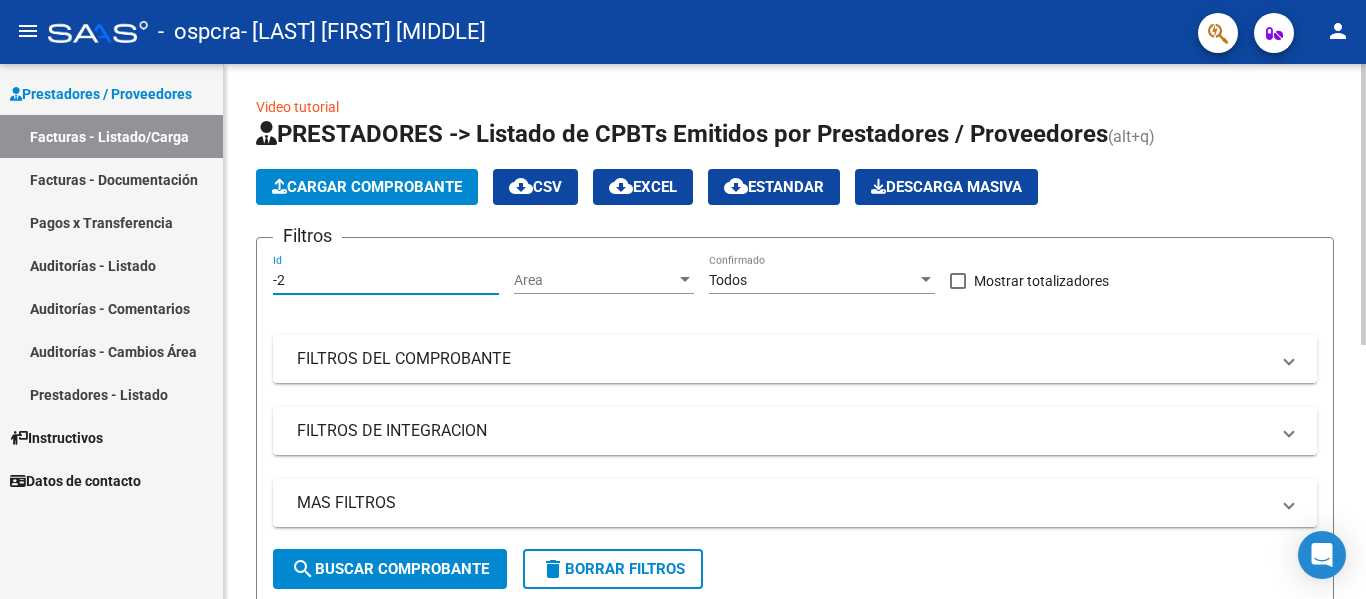 type on "-2" 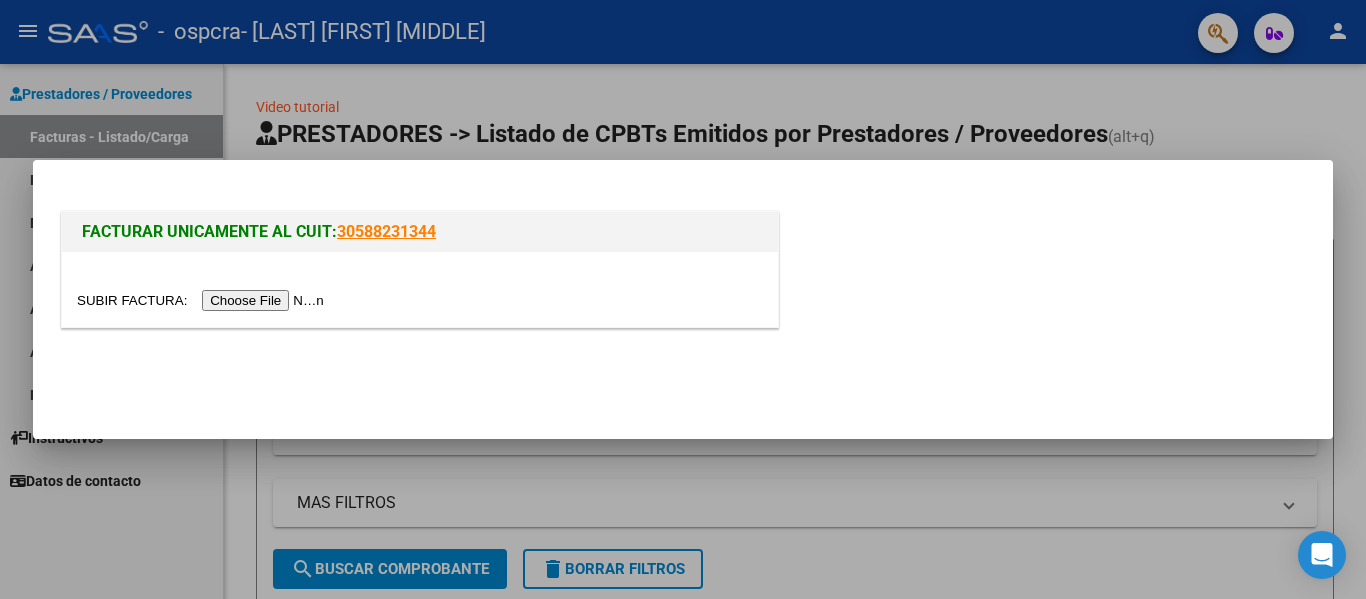 click at bounding box center [203, 300] 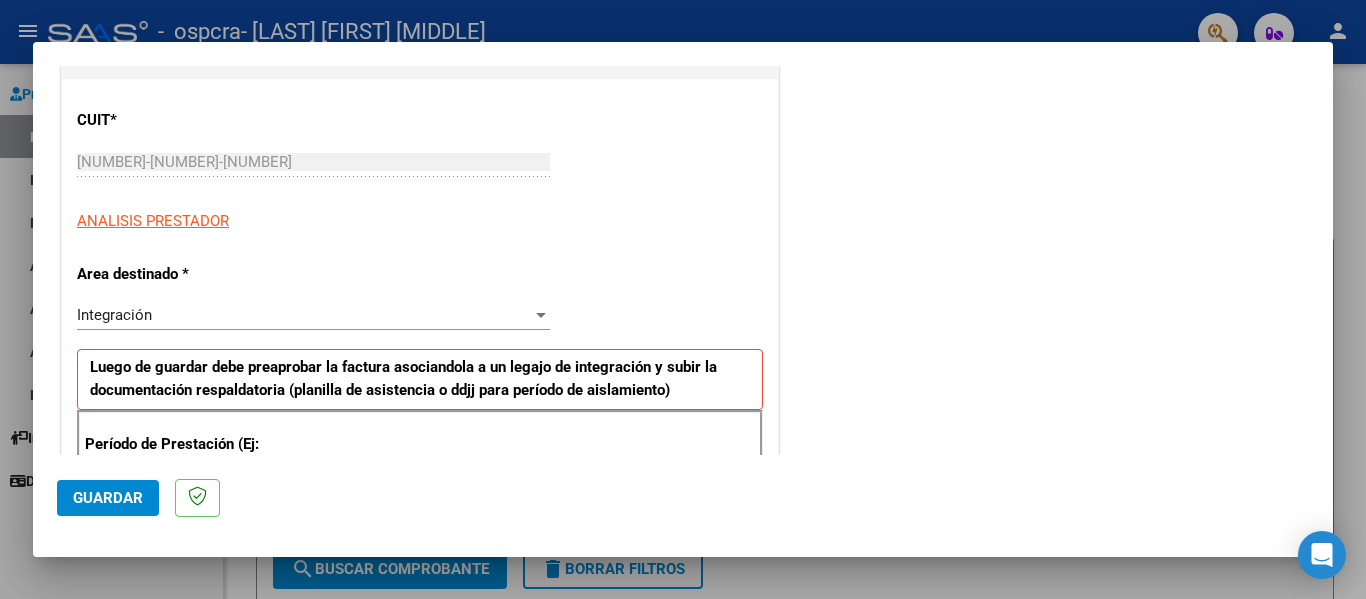 scroll, scrollTop: 300, scrollLeft: 0, axis: vertical 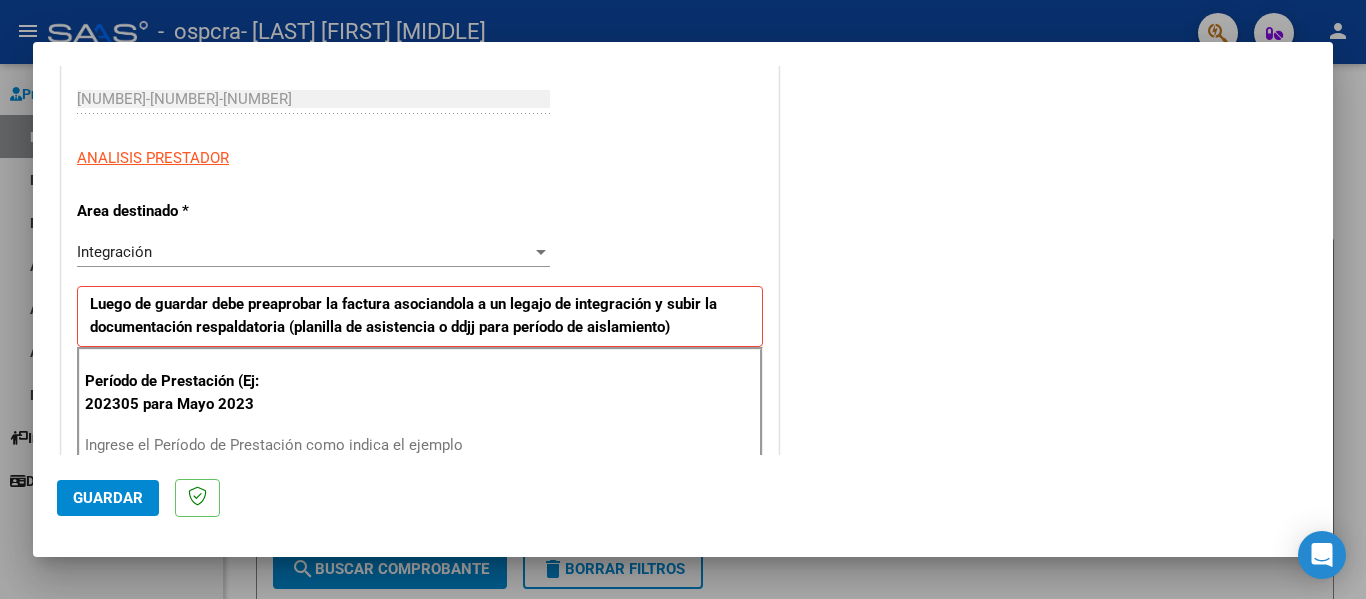 click on "Integración" at bounding box center [304, 252] 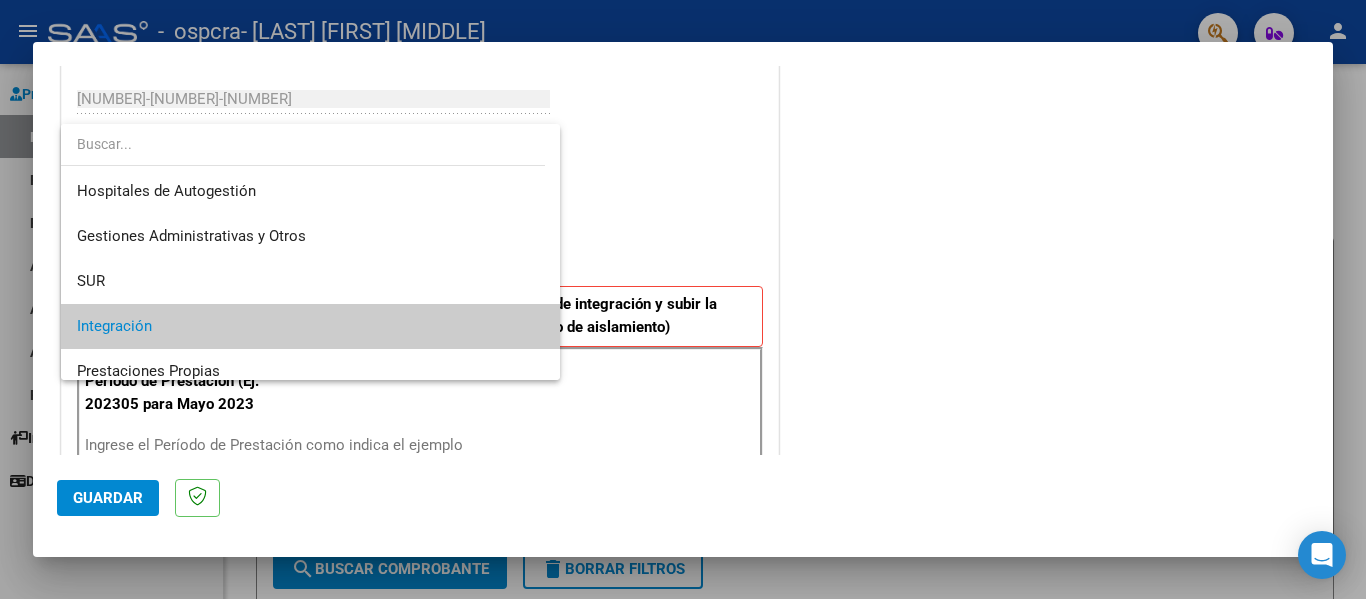 scroll, scrollTop: 75, scrollLeft: 0, axis: vertical 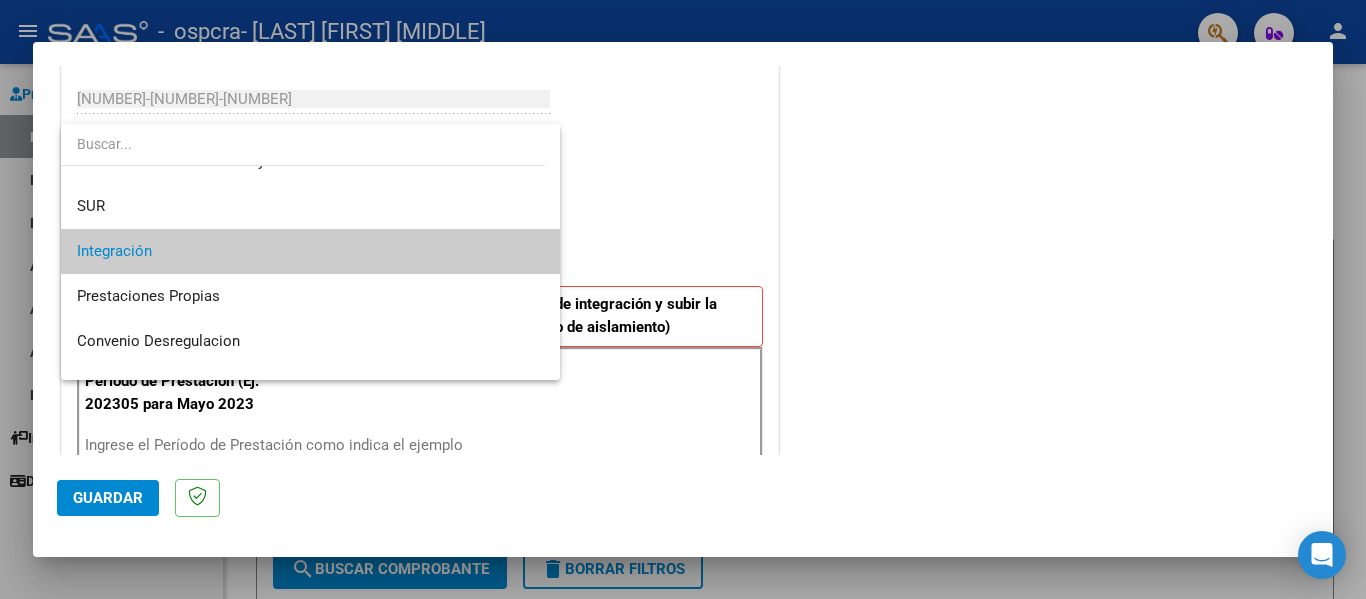 click on "Integración" at bounding box center [310, 251] 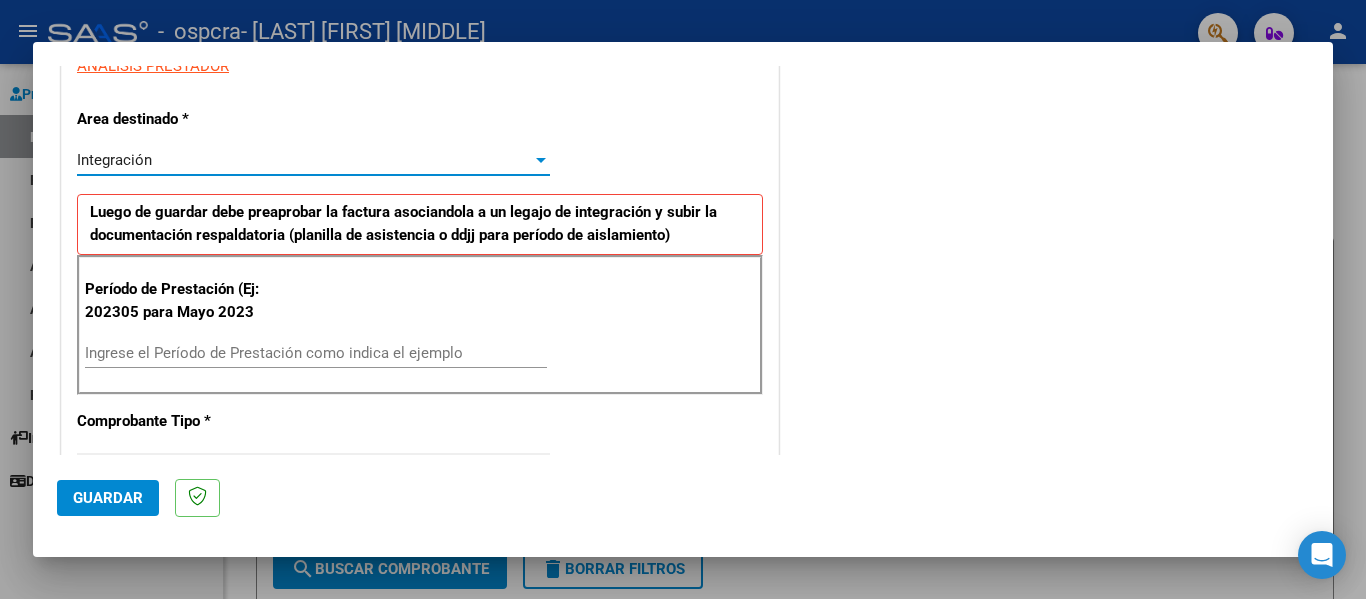 scroll, scrollTop: 500, scrollLeft: 0, axis: vertical 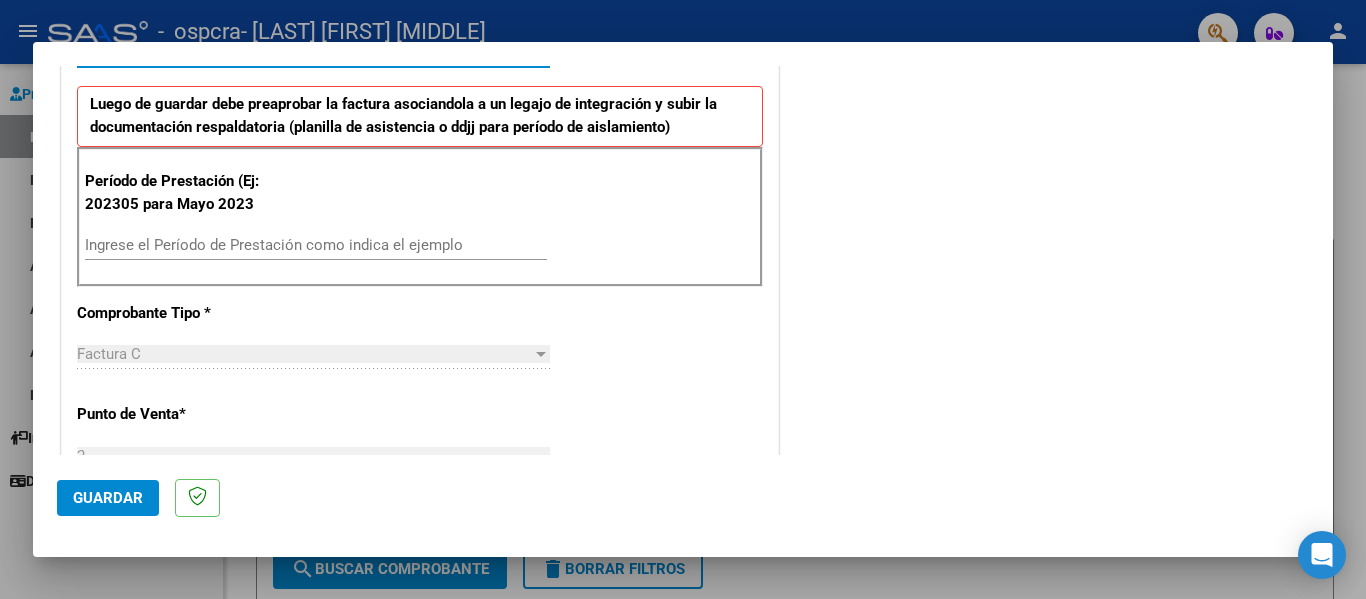 click on "Ingrese el Período de Prestación como indica el ejemplo" at bounding box center (316, 245) 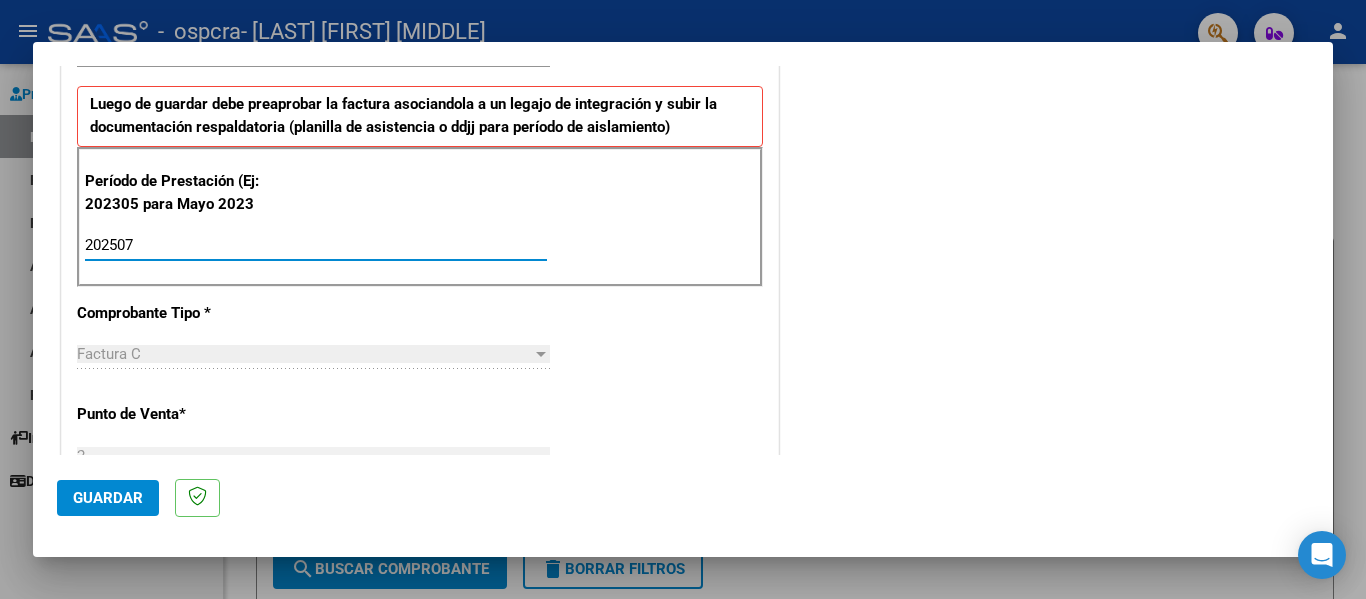 type on "202507" 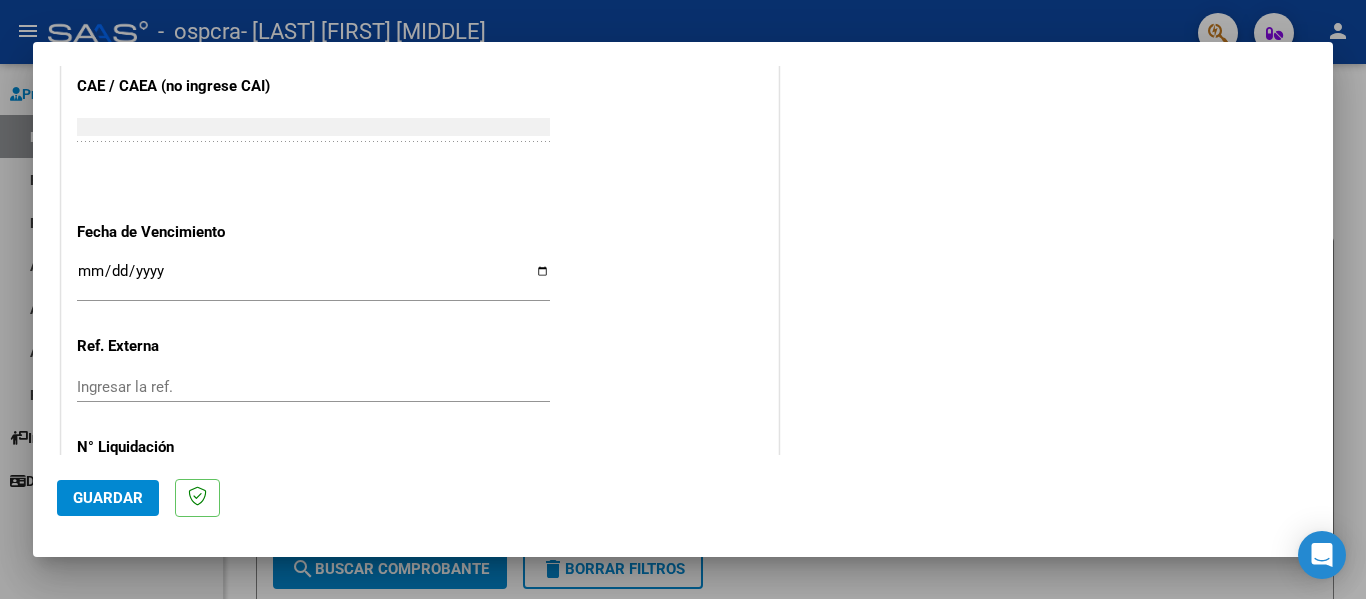scroll, scrollTop: 1300, scrollLeft: 0, axis: vertical 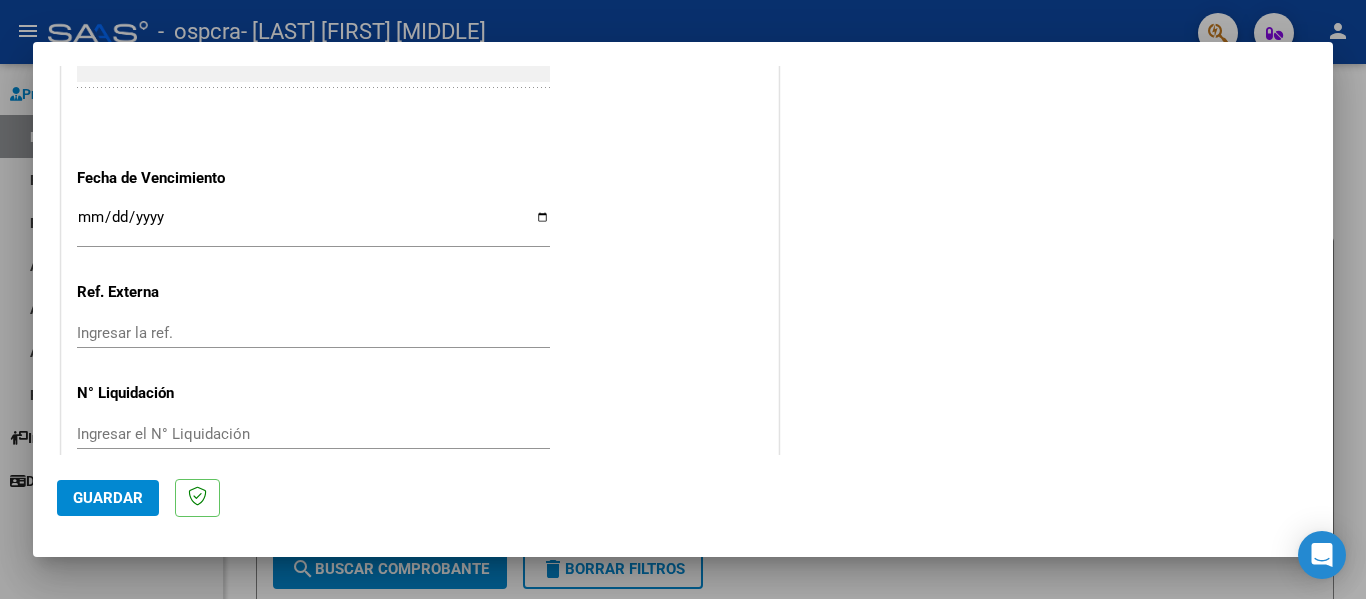 click on "Ingresar la fecha" at bounding box center (313, 225) 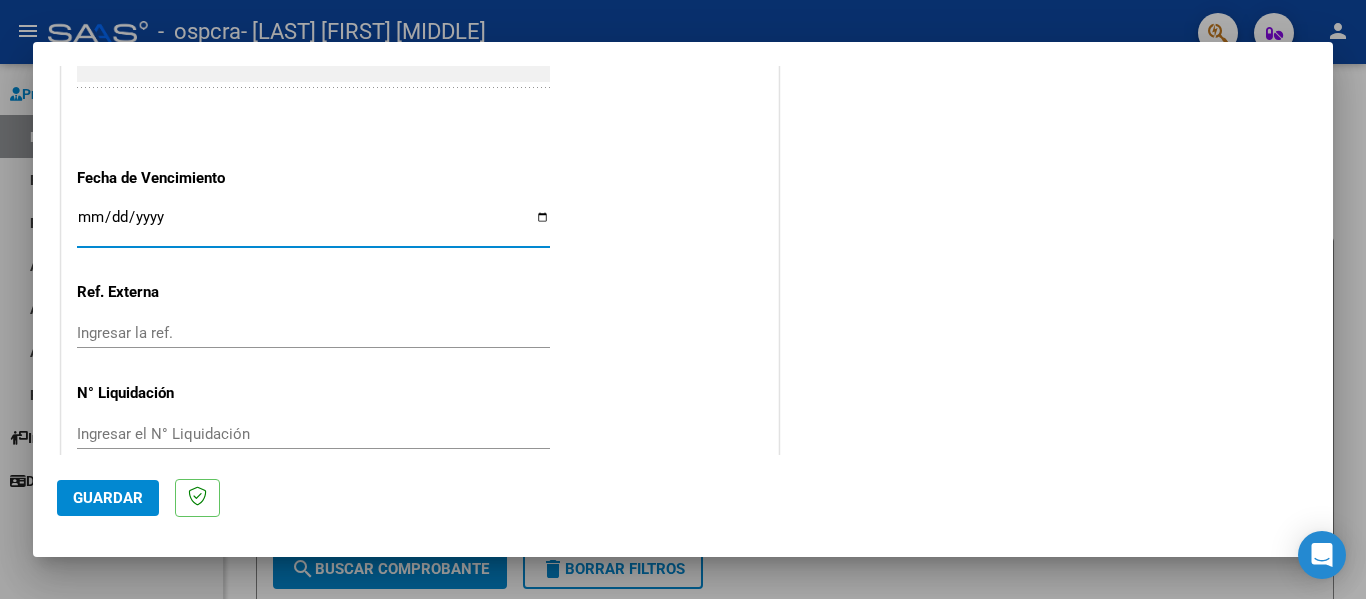 click on "Ingresar la fecha" at bounding box center (313, 225) 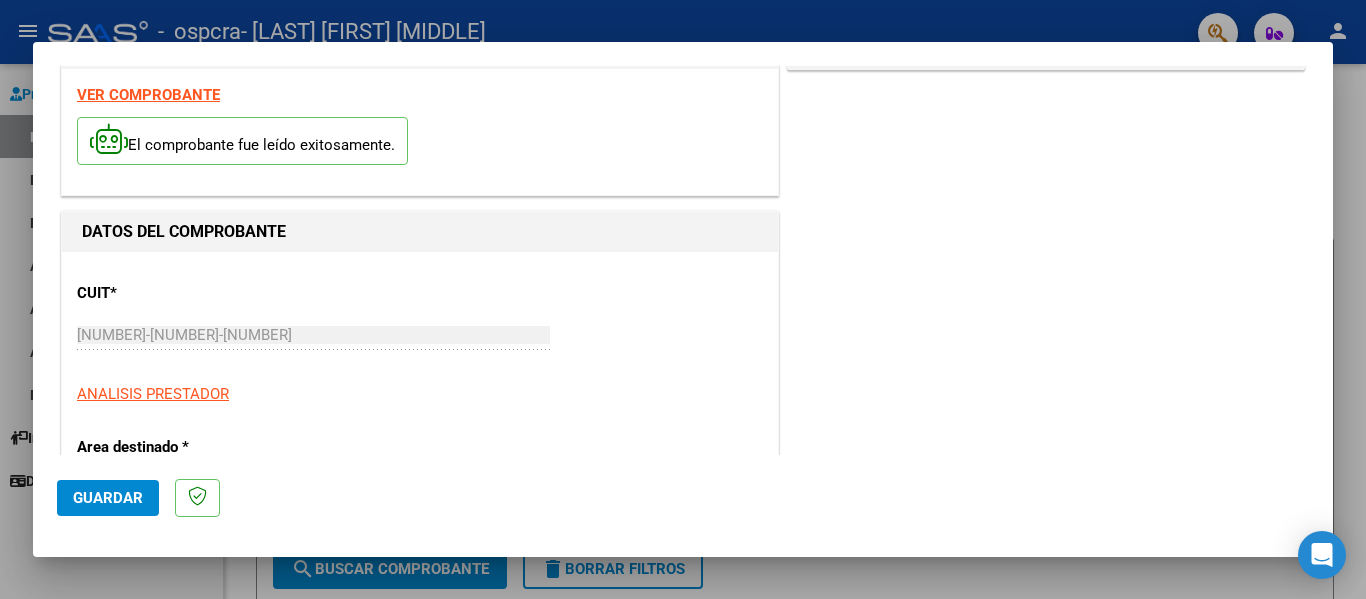 scroll, scrollTop: 0, scrollLeft: 0, axis: both 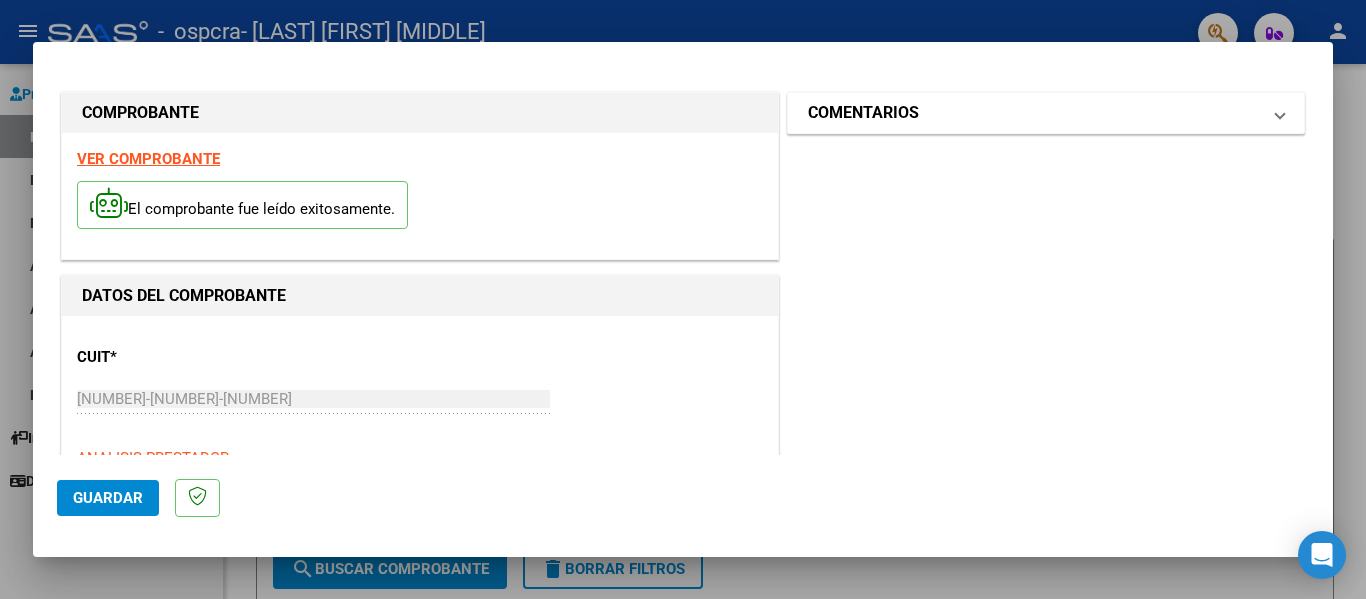 click on "COMENTARIOS" at bounding box center (863, 113) 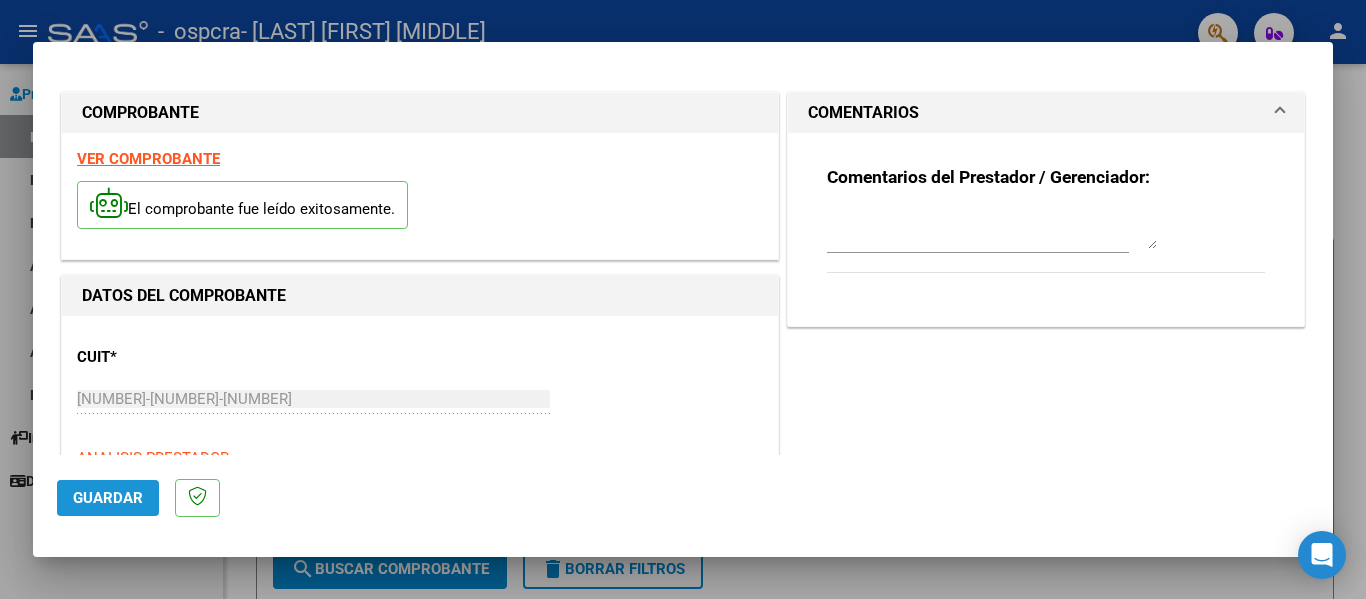 click on "Guardar" 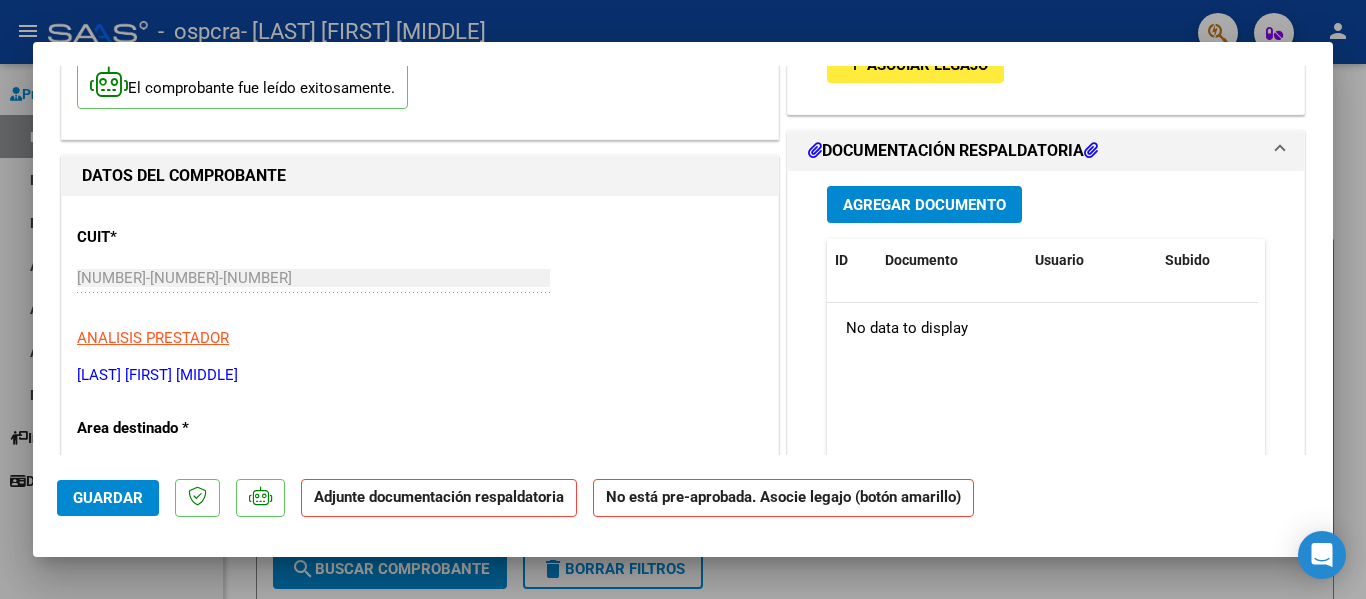 scroll, scrollTop: 0, scrollLeft: 0, axis: both 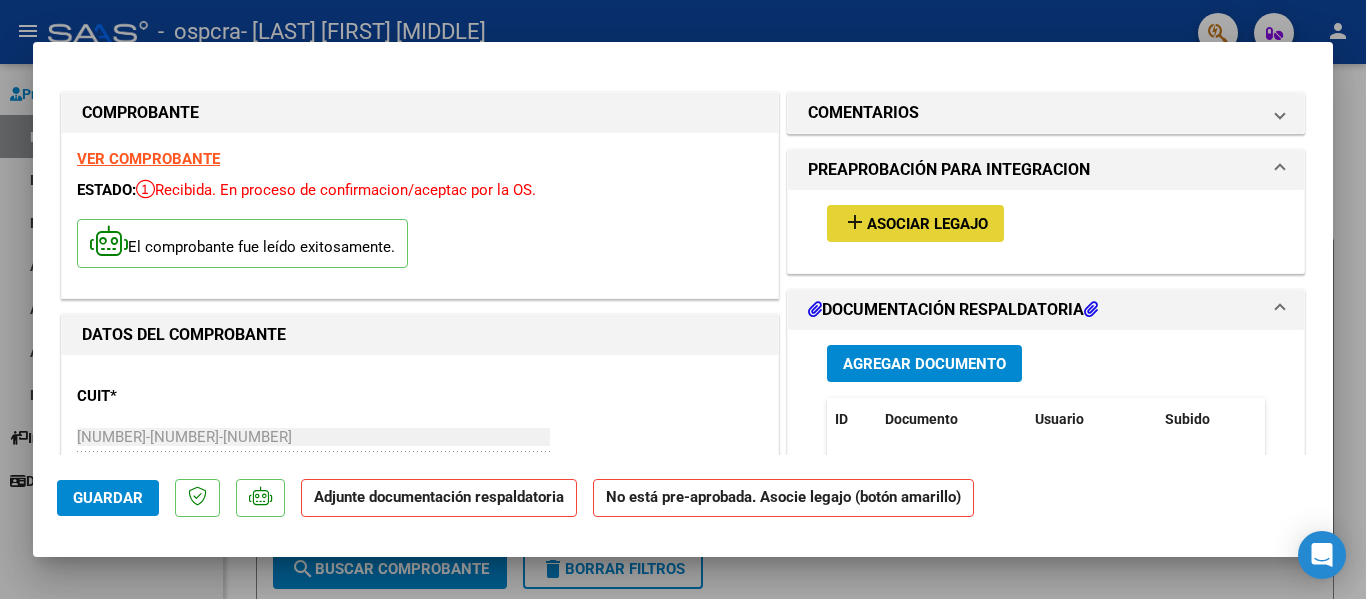 click on "Asociar Legajo" at bounding box center (927, 224) 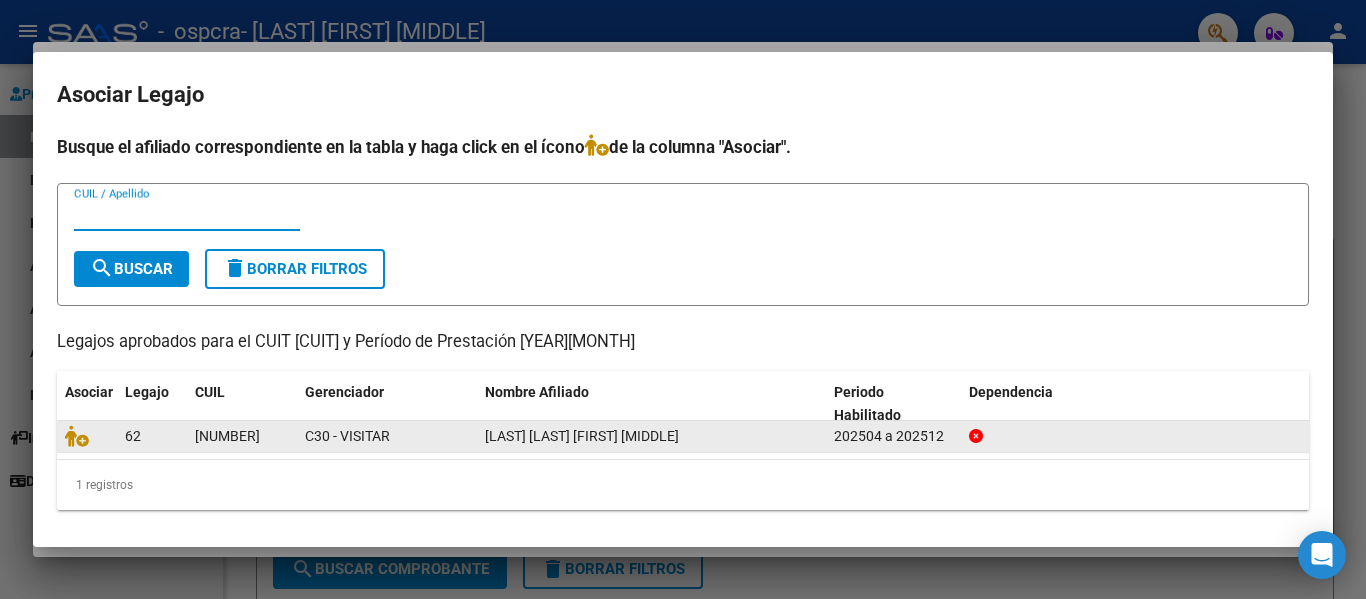 click on "GARCIA INZISA TIZIANA MAYLEN" 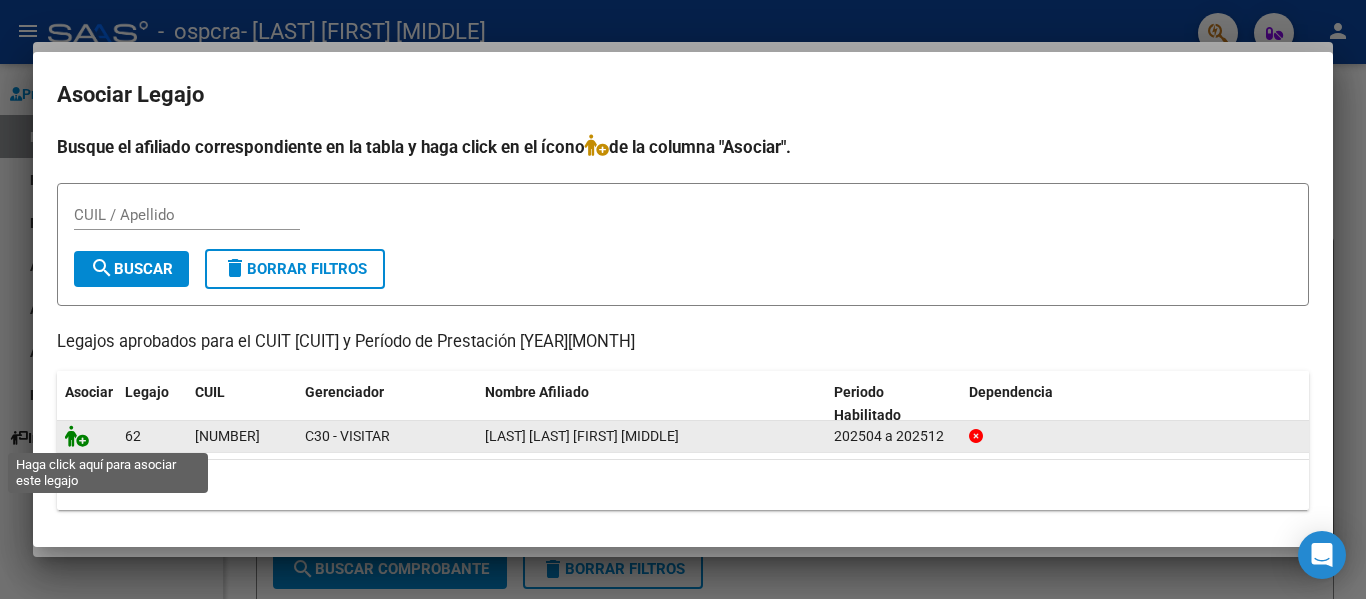 click 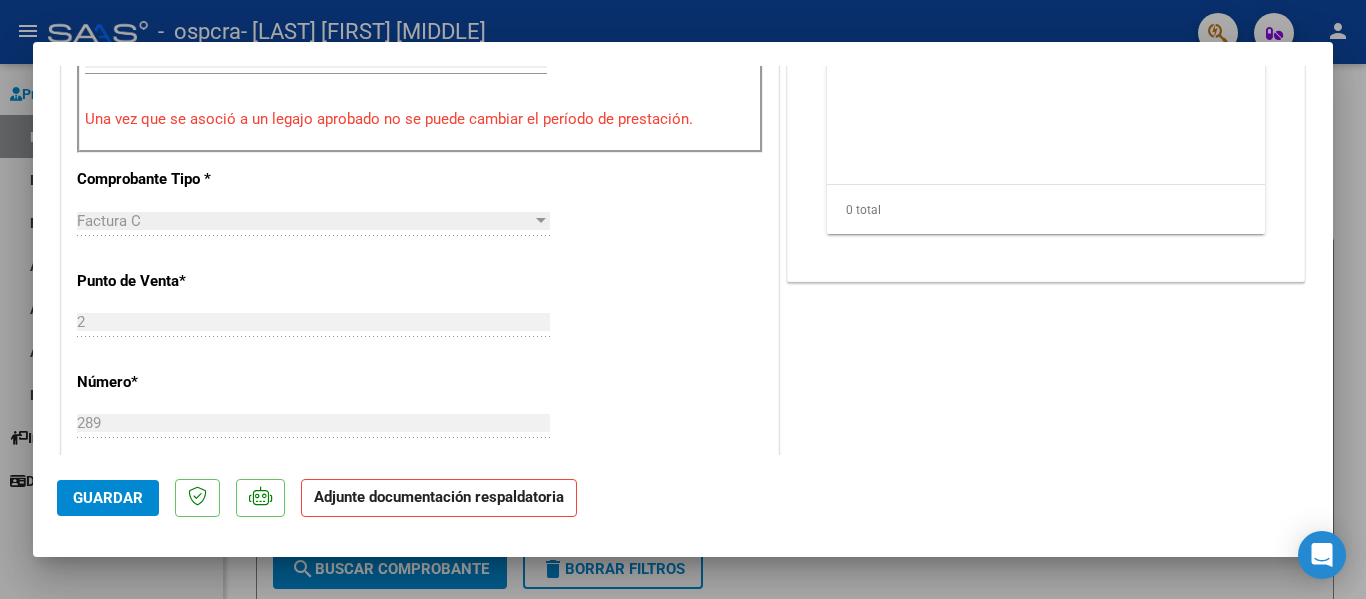 scroll, scrollTop: 401, scrollLeft: 0, axis: vertical 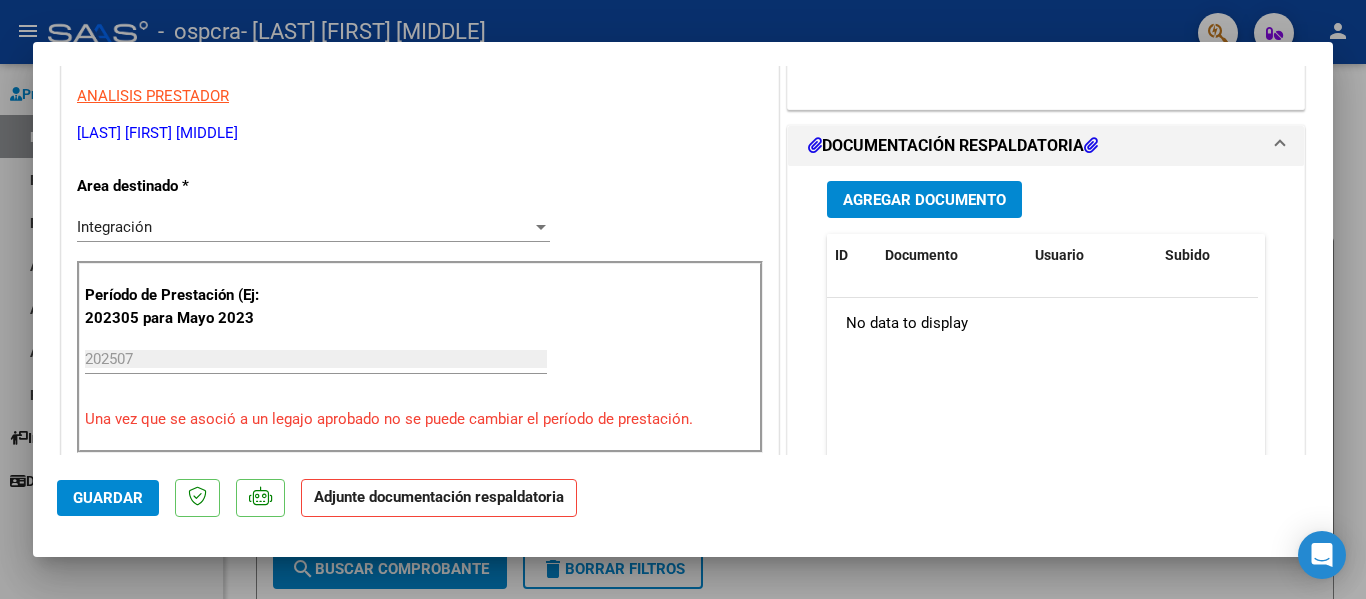 click on "Agregar Documento" at bounding box center [924, 200] 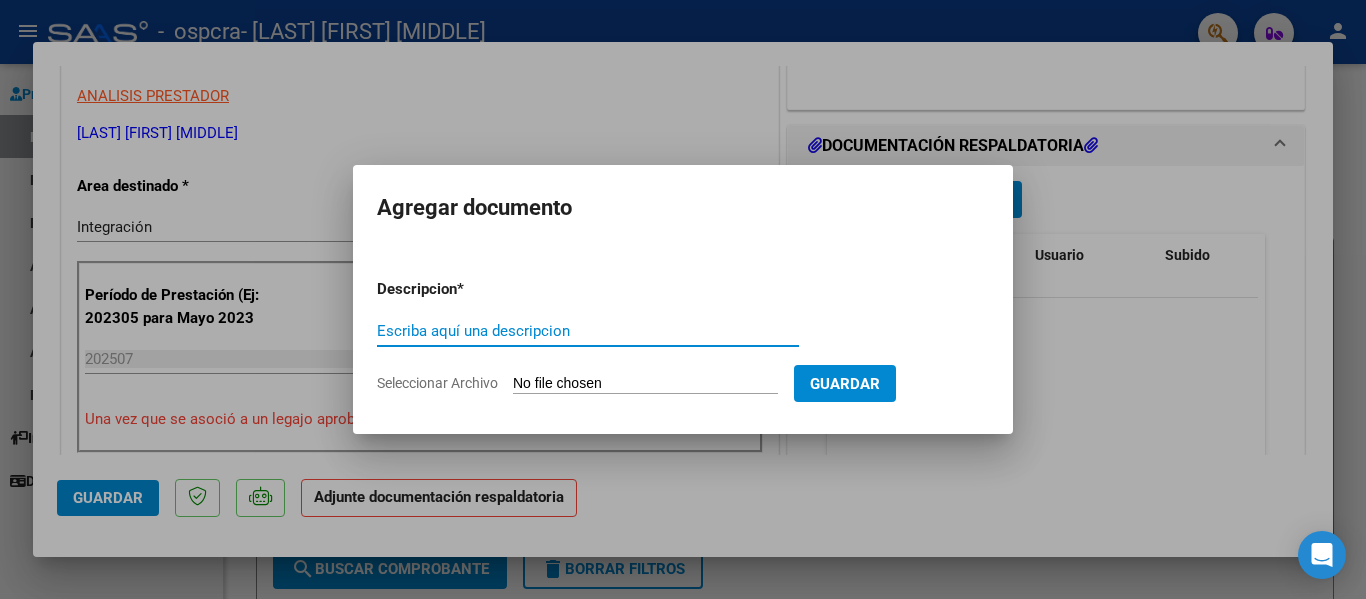 click on "Escriba aquí una descripcion" at bounding box center [588, 331] 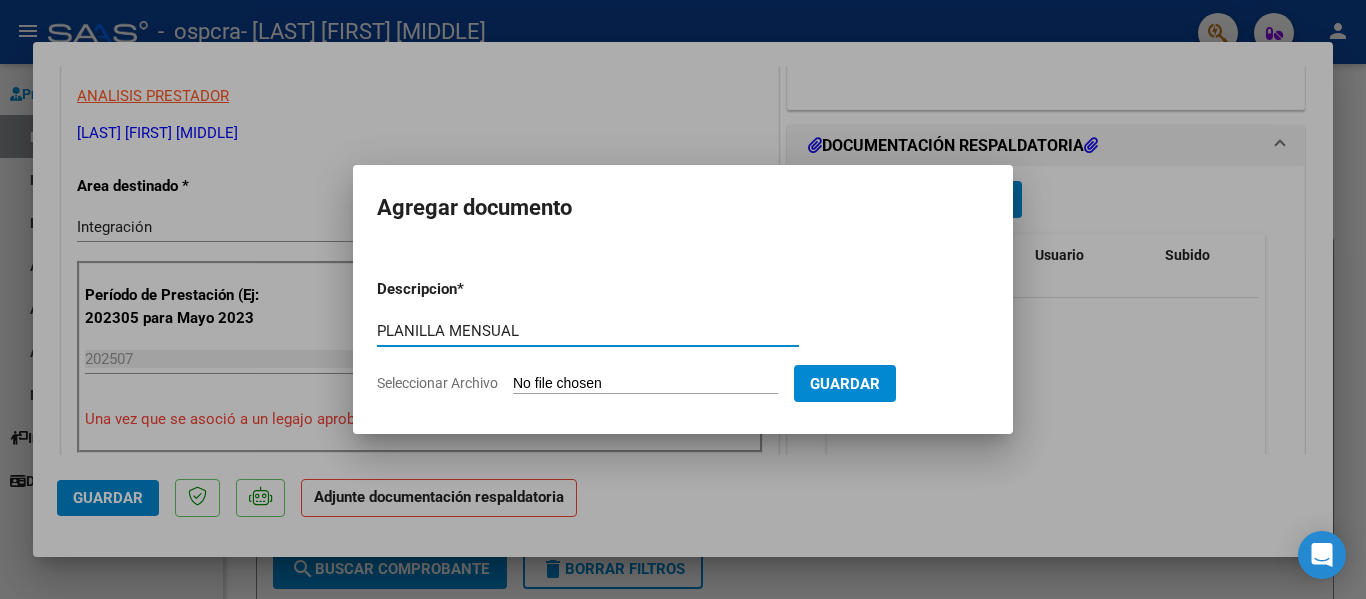 type on "PLANILLA MENSUAL" 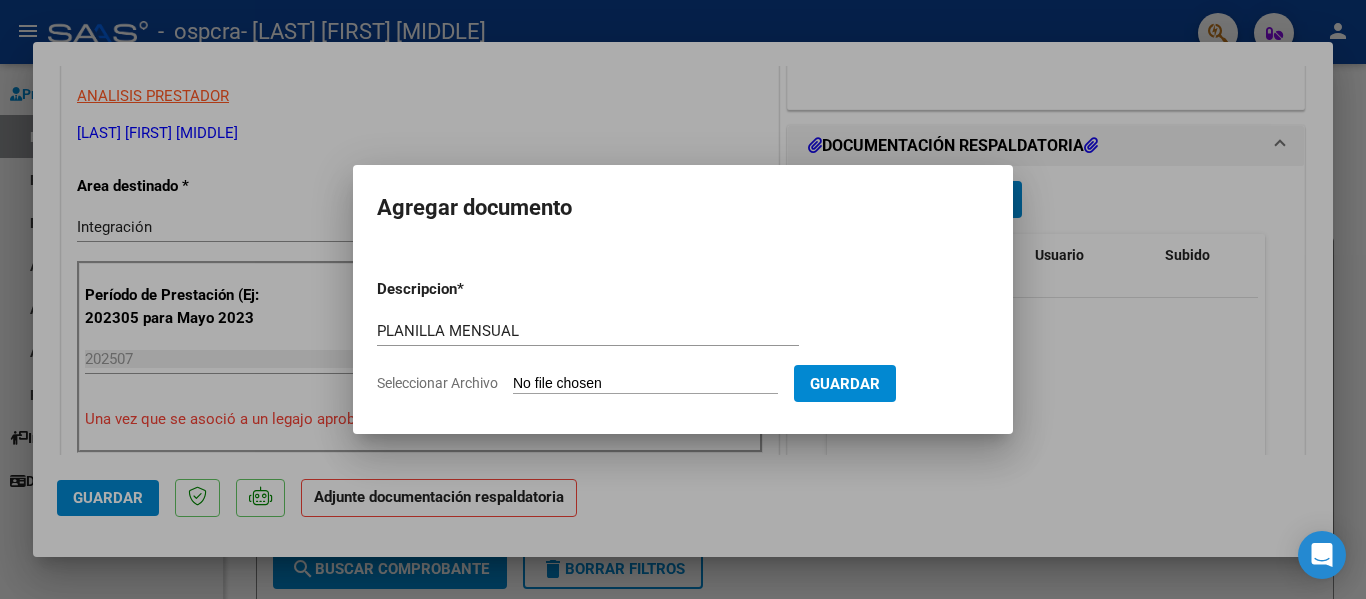 click on "Seleccionar Archivo" at bounding box center (645, 384) 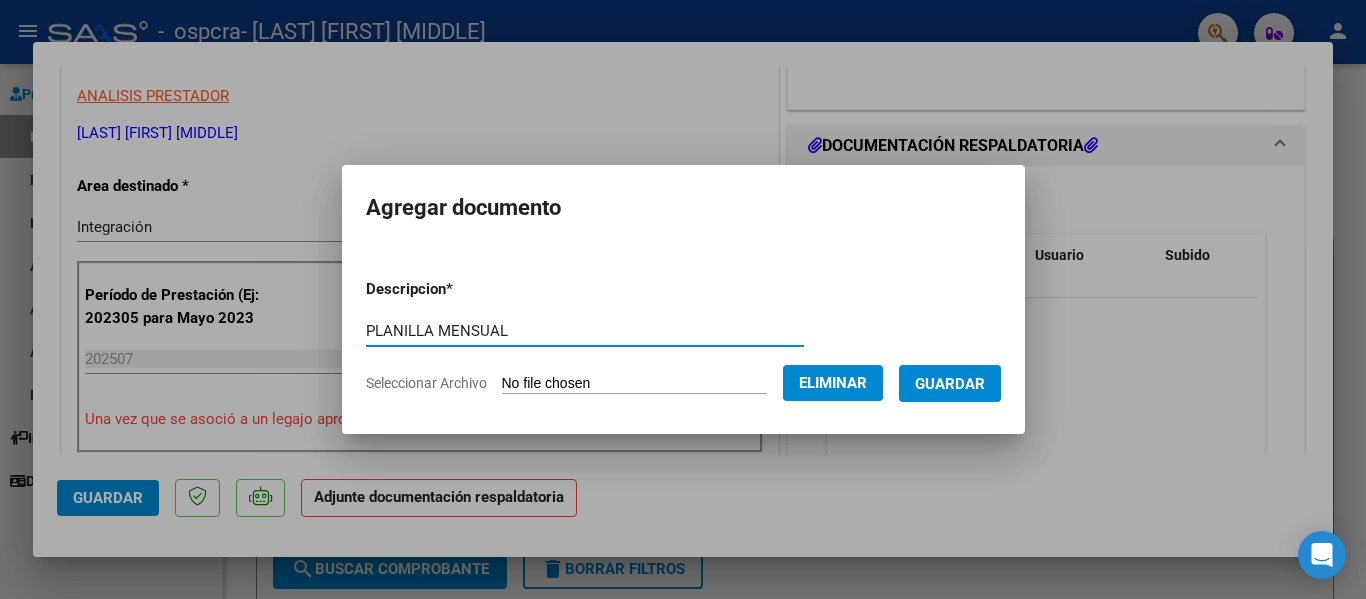 click on "PLANILLA MENSUAL" at bounding box center [585, 331] 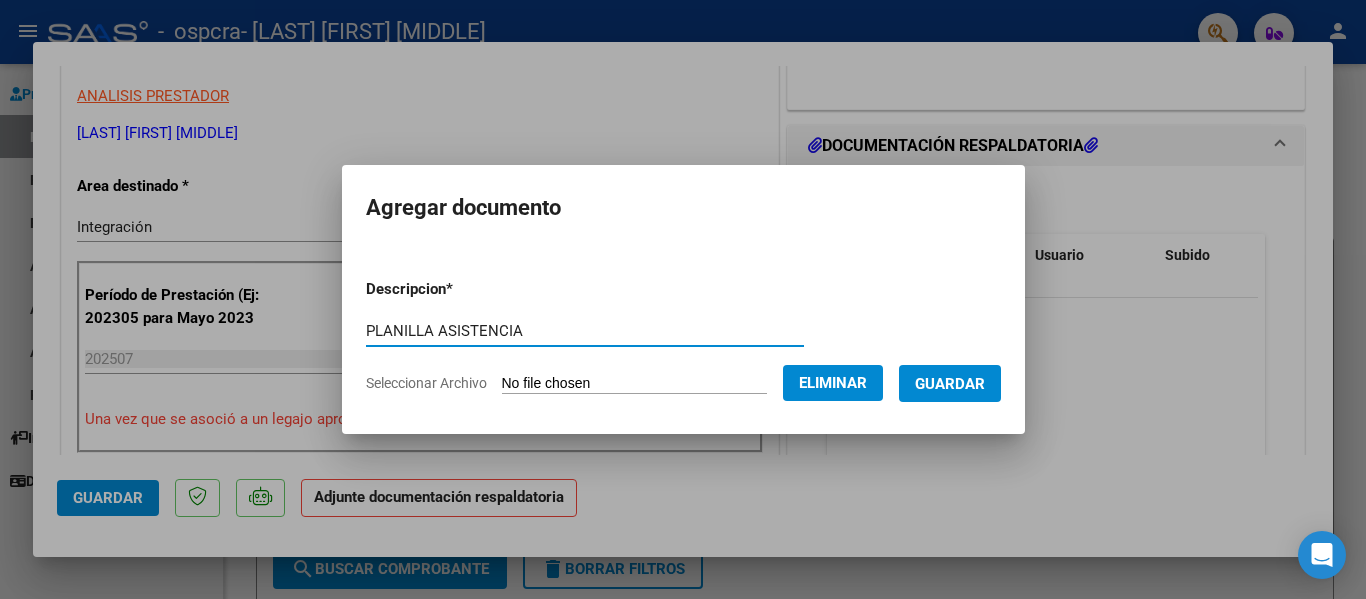 type on "PLANILLA ASISTENCIA" 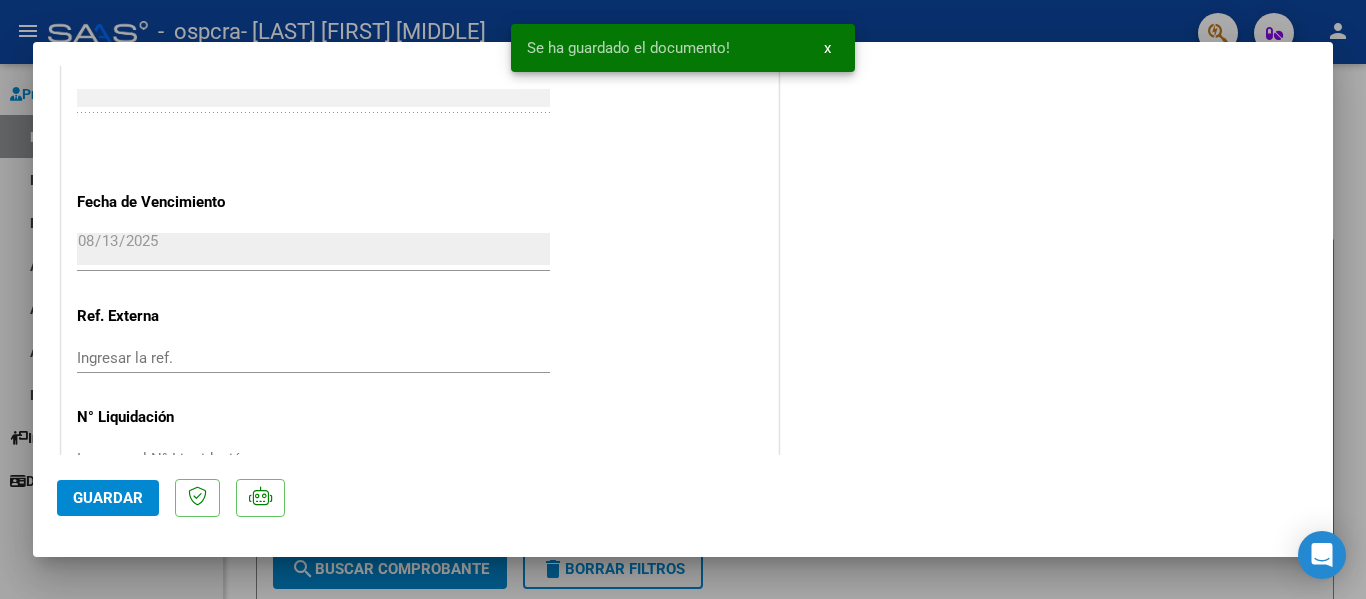 scroll, scrollTop: 1401, scrollLeft: 0, axis: vertical 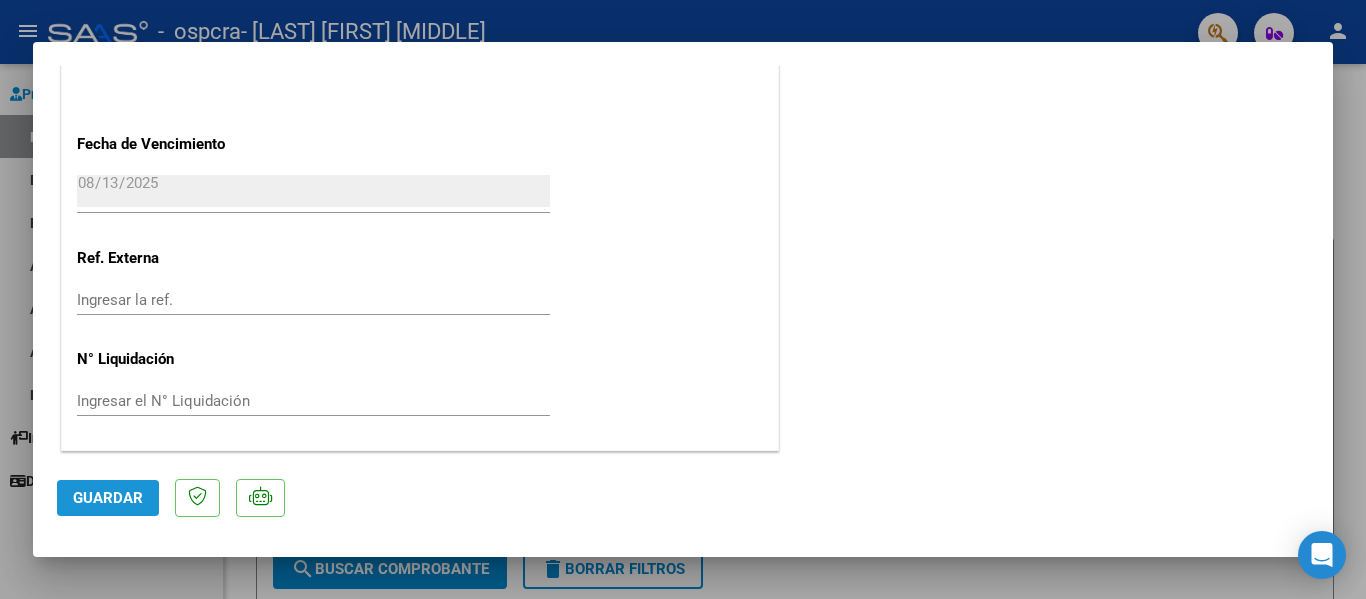 click on "Guardar" 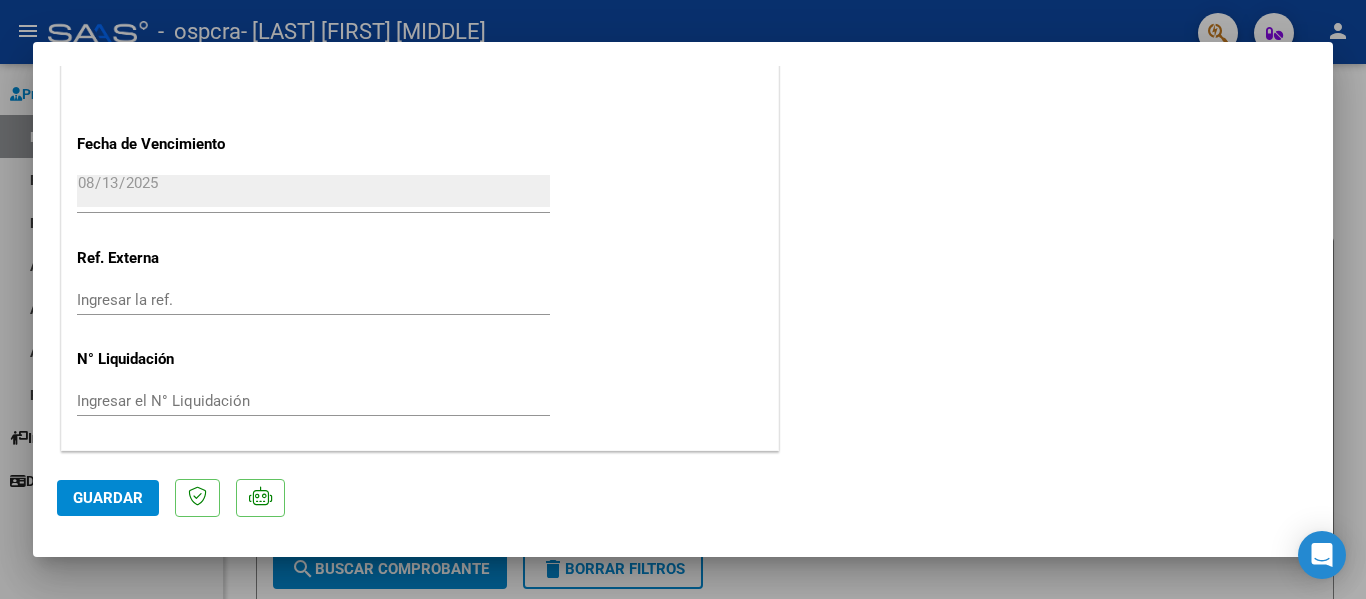 click on "Guardar" 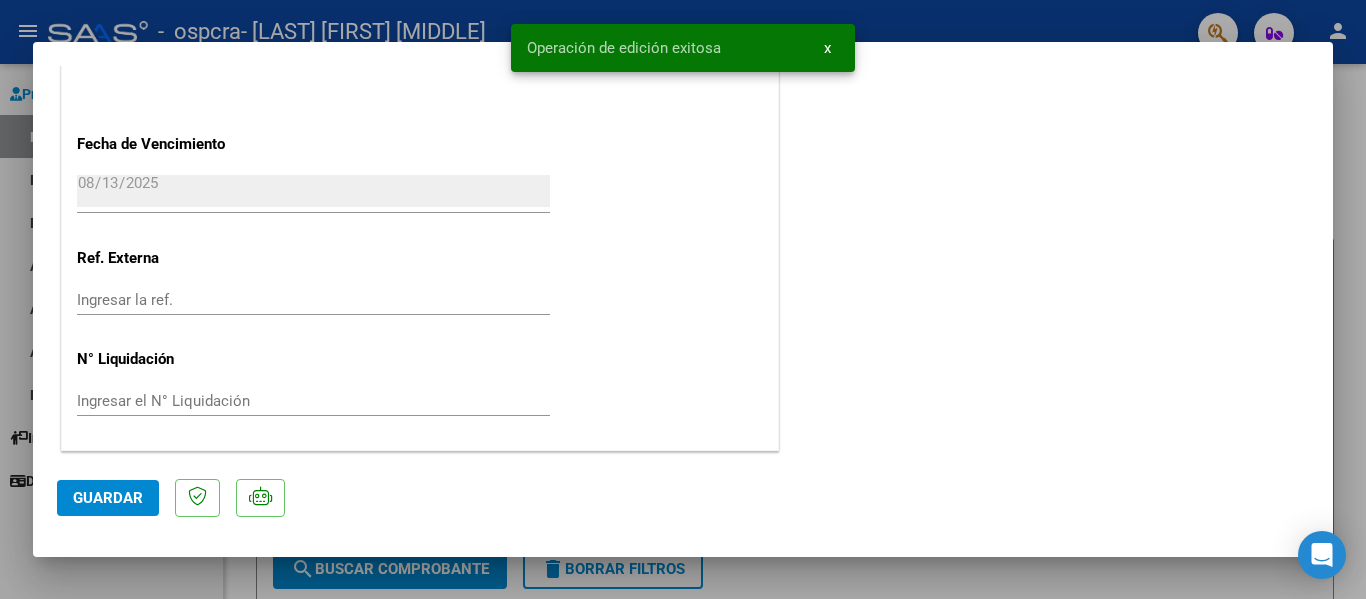 click on "x" at bounding box center [827, 48] 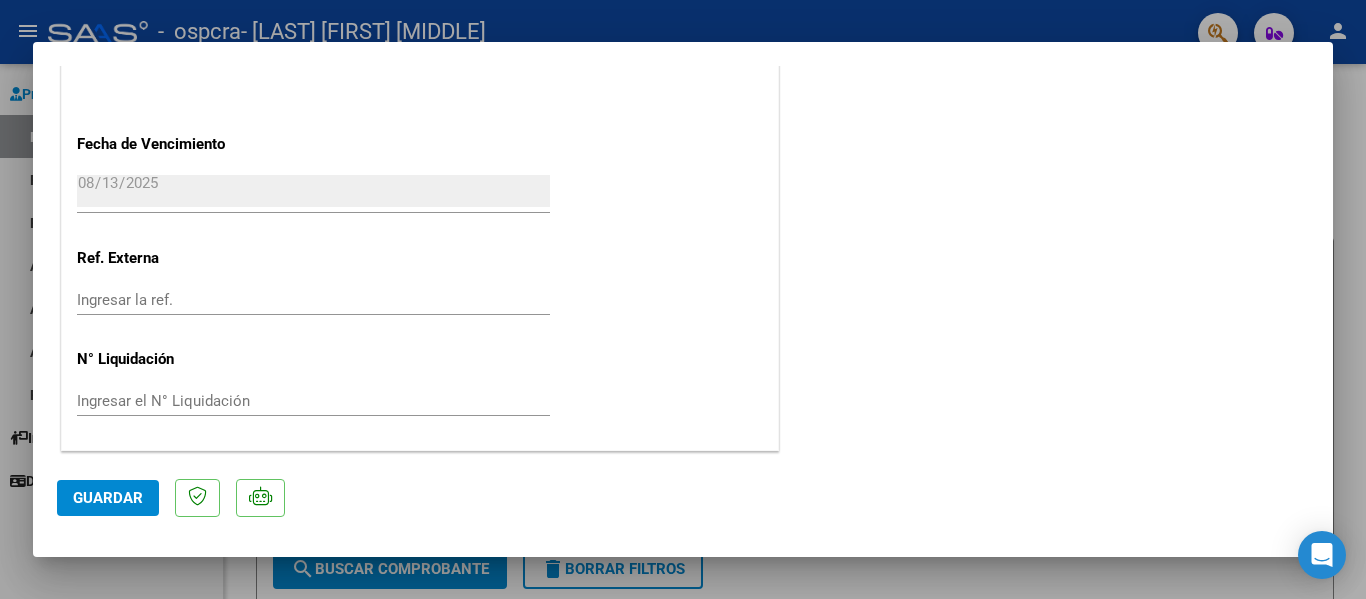 click at bounding box center [683, 299] 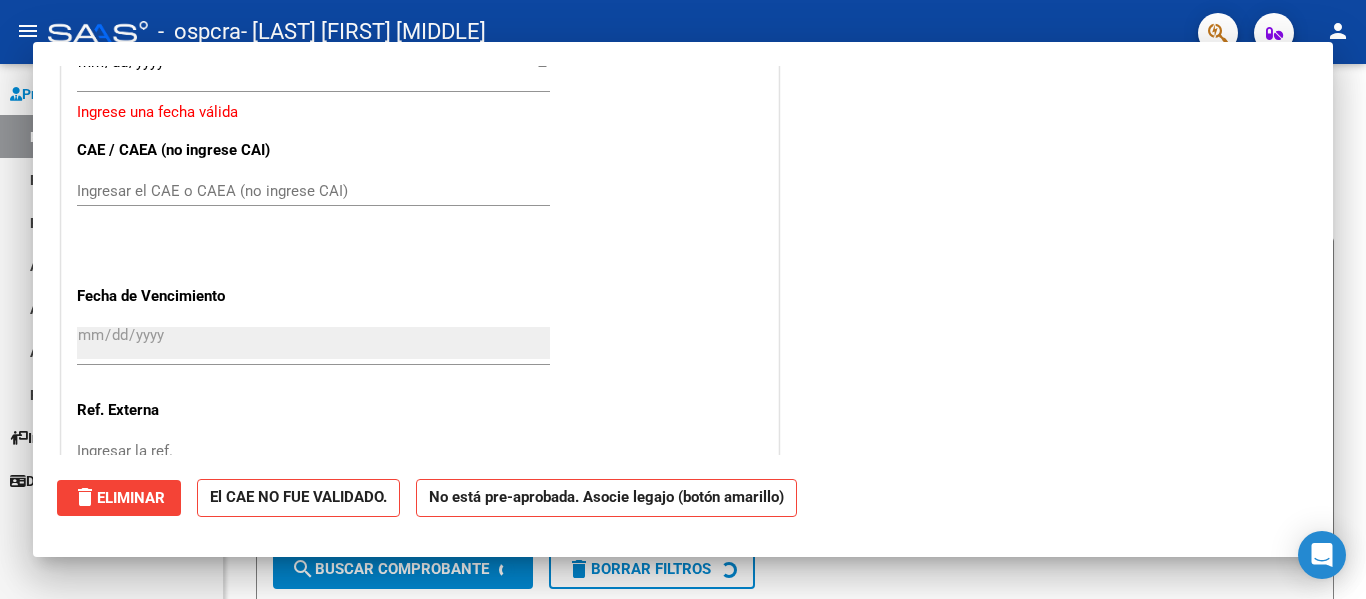 scroll, scrollTop: 0, scrollLeft: 0, axis: both 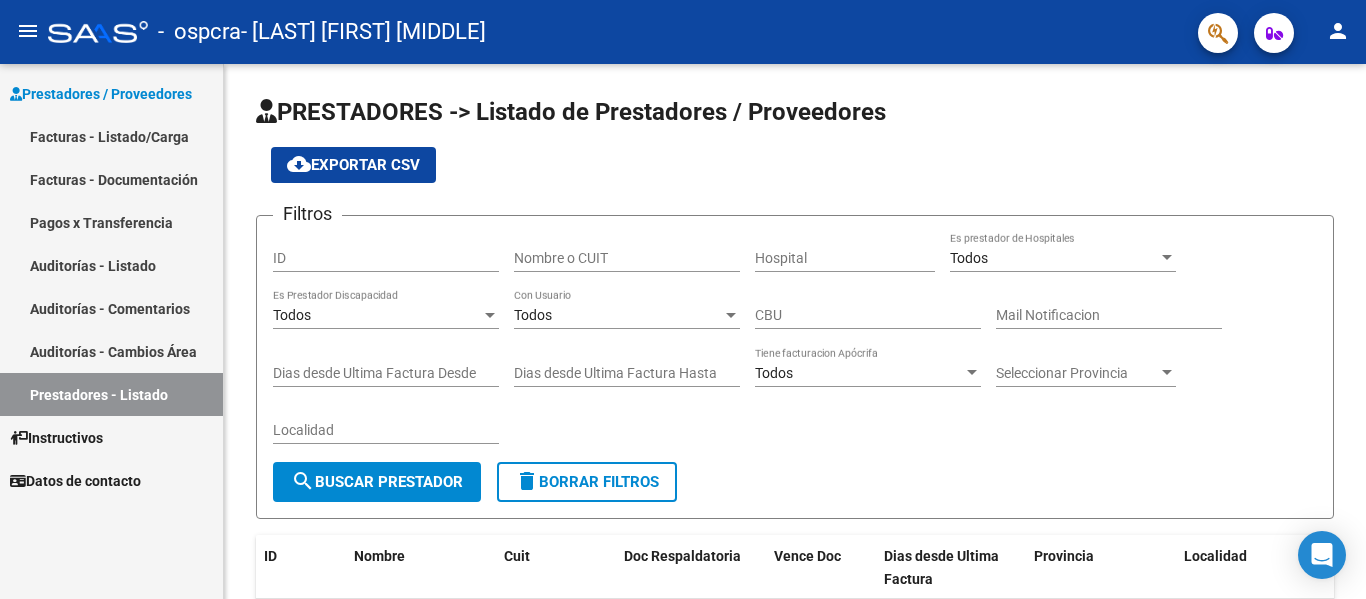 click on "Facturas - Listado/Carga" at bounding box center [111, 136] 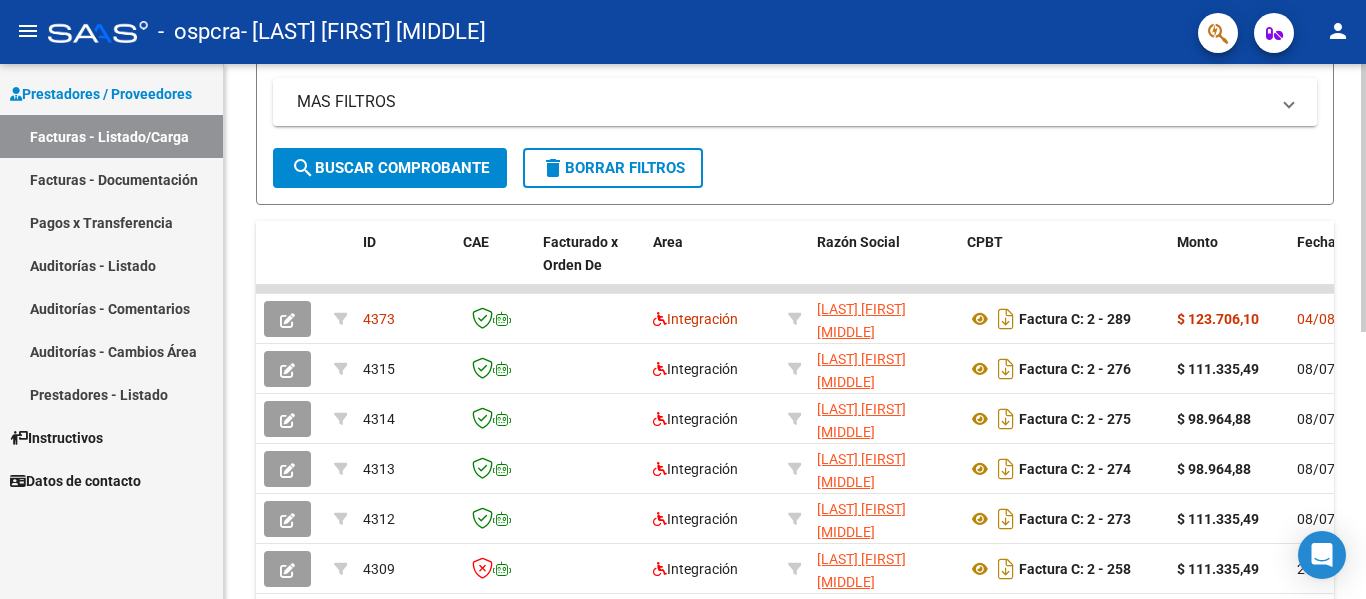 scroll, scrollTop: 500, scrollLeft: 0, axis: vertical 